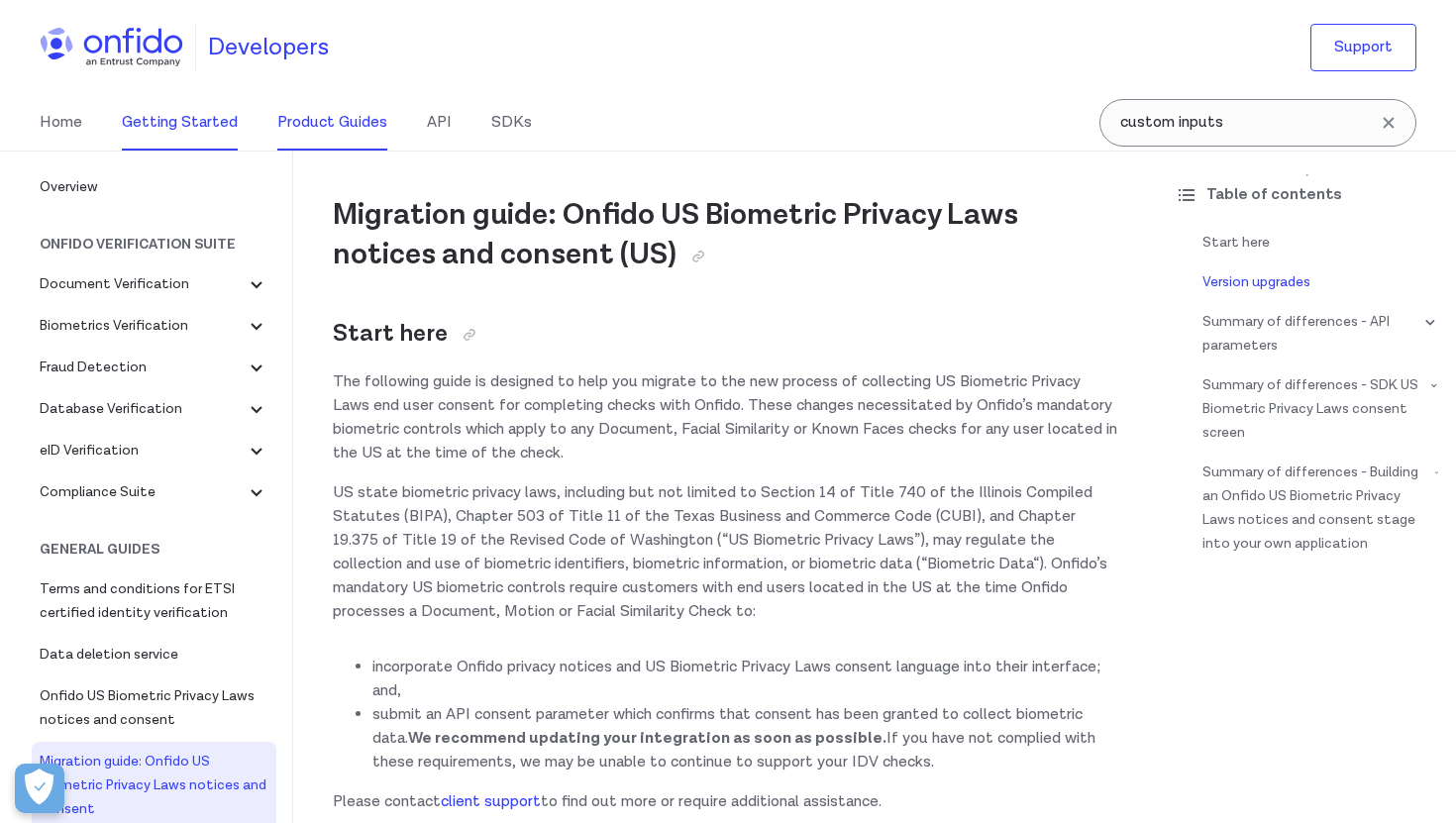 scroll, scrollTop: 851, scrollLeft: 0, axis: vertical 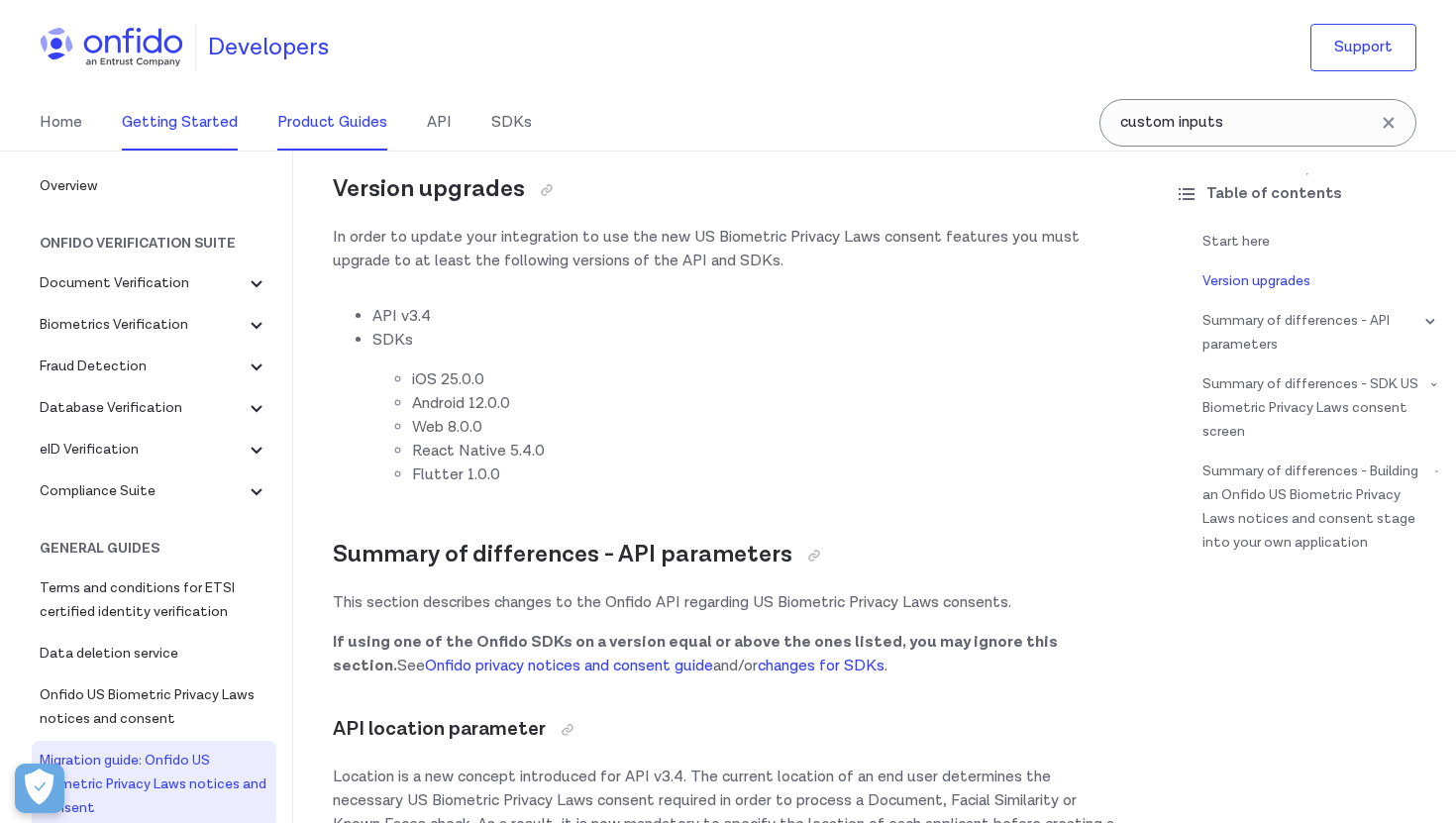 click on "Getting Started" at bounding box center [179, 123] 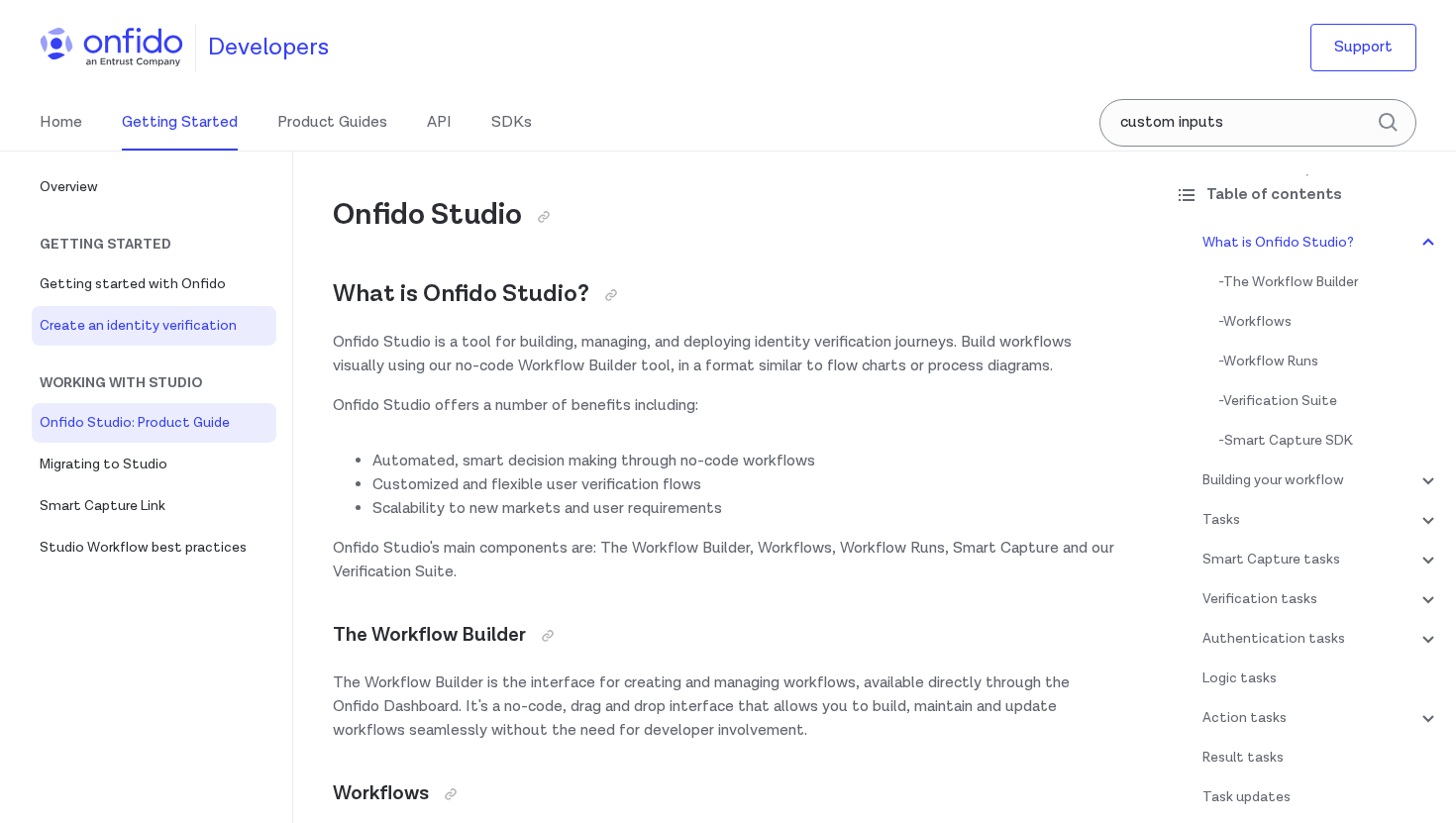 scroll, scrollTop: 0, scrollLeft: 0, axis: both 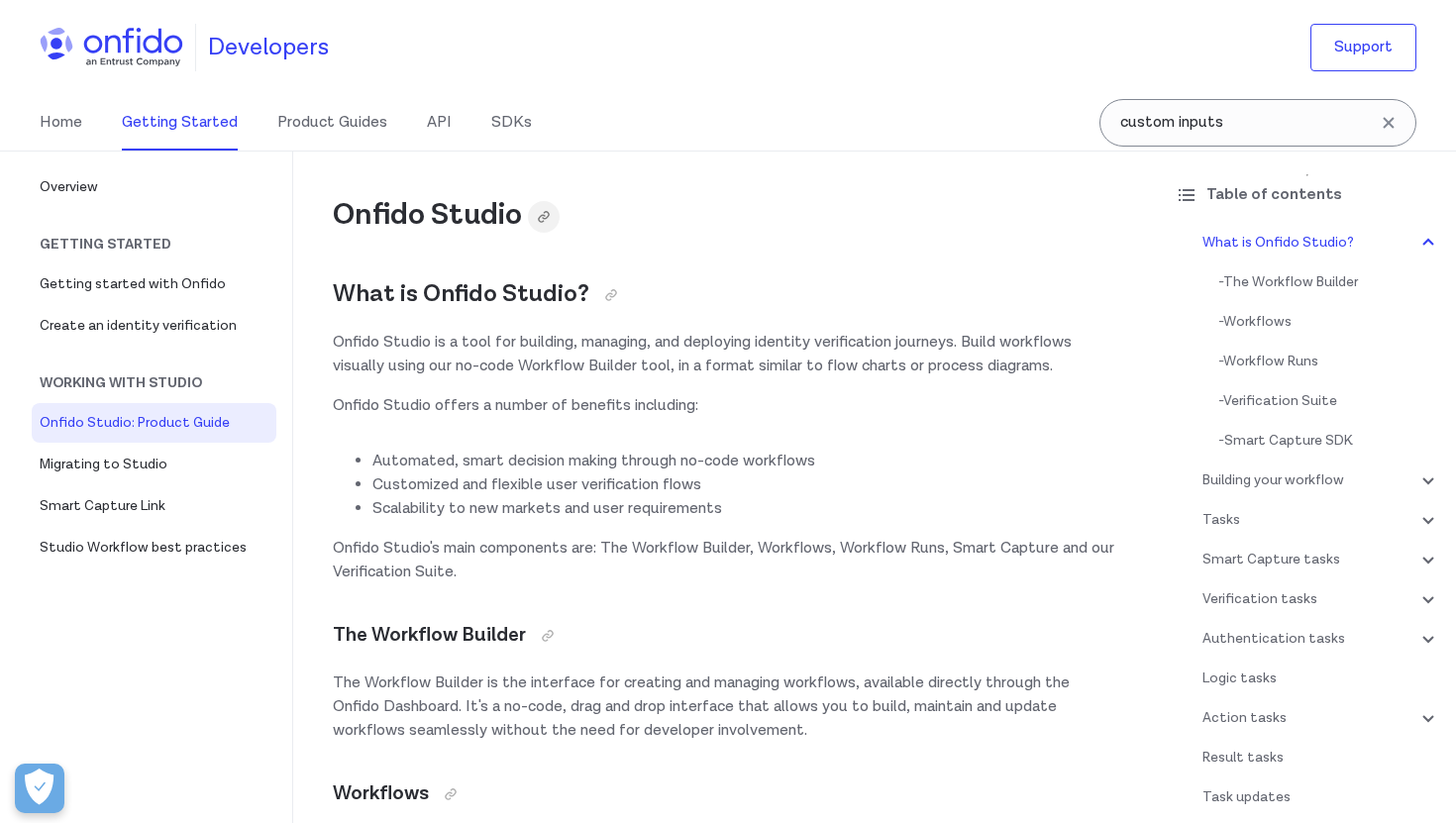 click at bounding box center (544, 217) 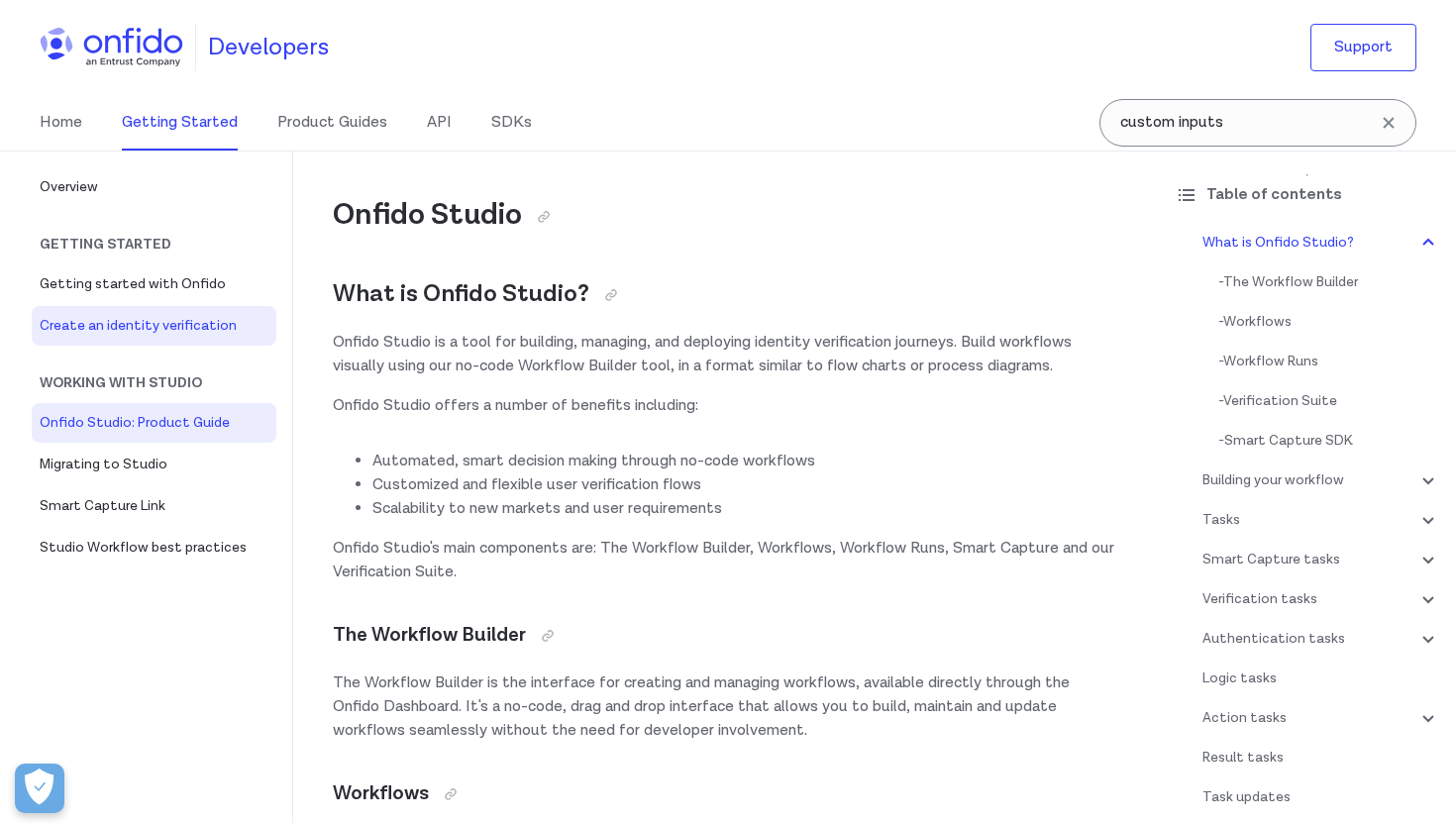 click on "Create an identity verification" at bounding box center [154, 326] 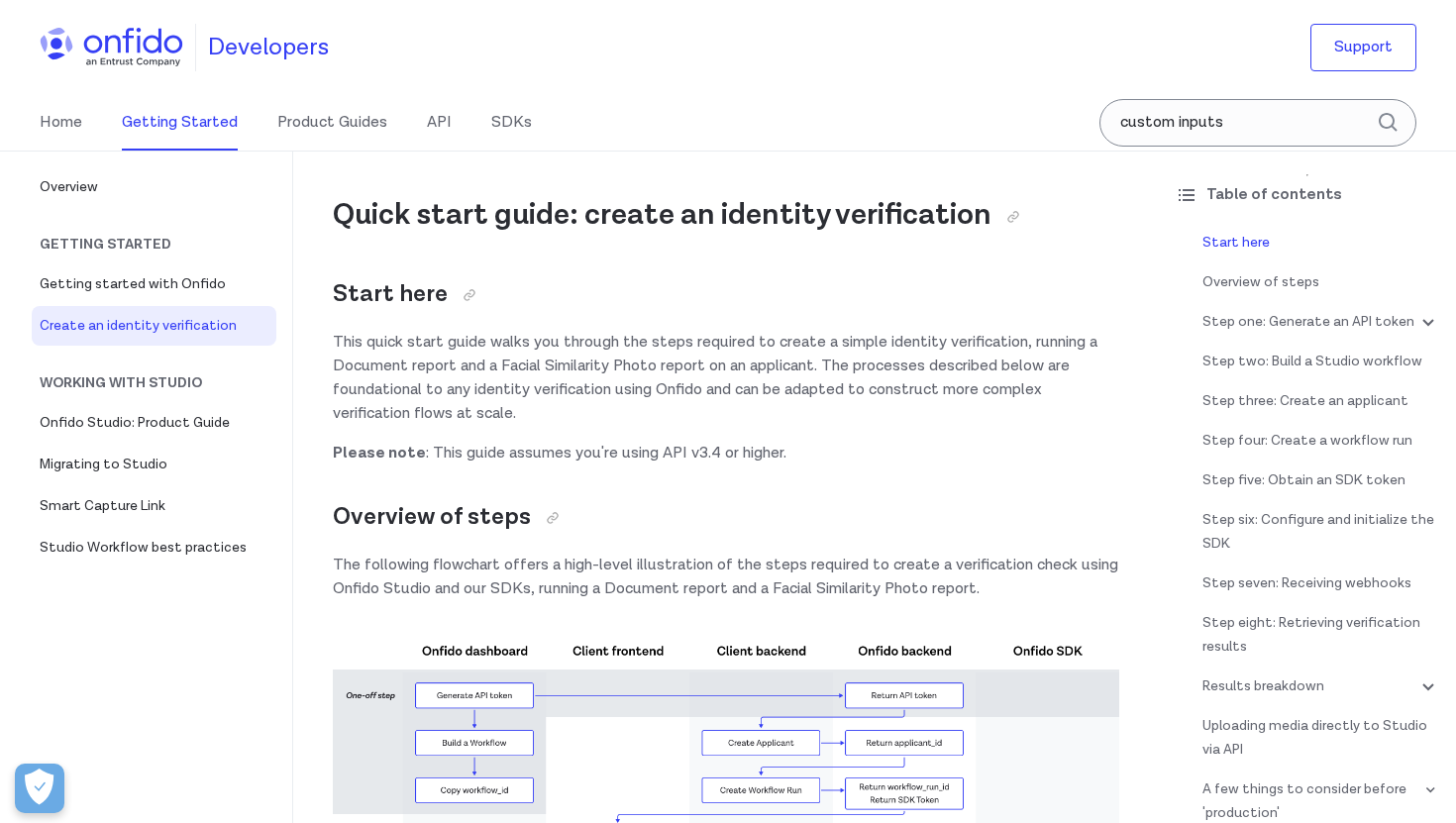 scroll, scrollTop: 0, scrollLeft: 0, axis: both 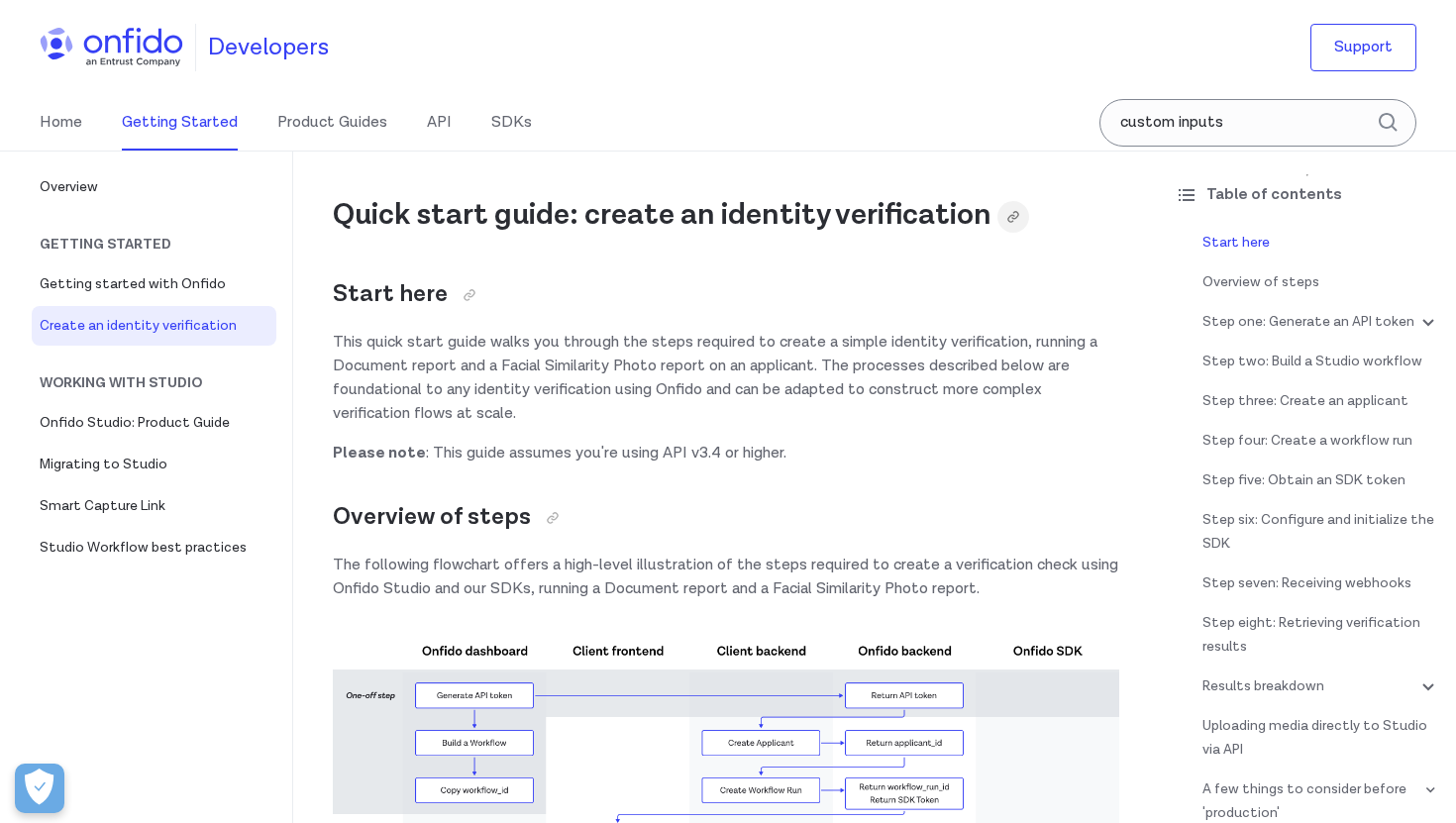 click at bounding box center (1013, 217) 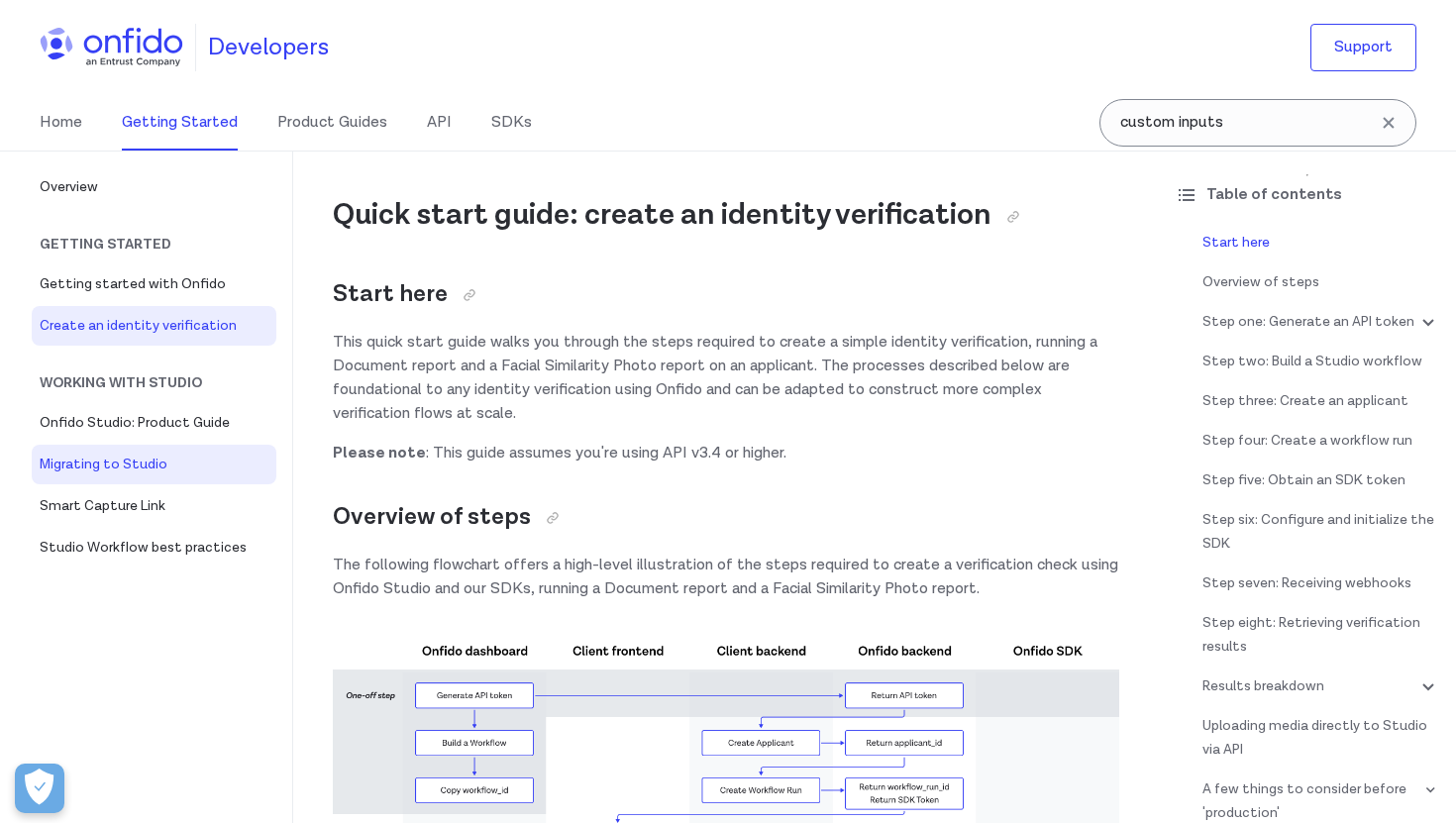 click on "Migrating to Studio" at bounding box center [154, 464] 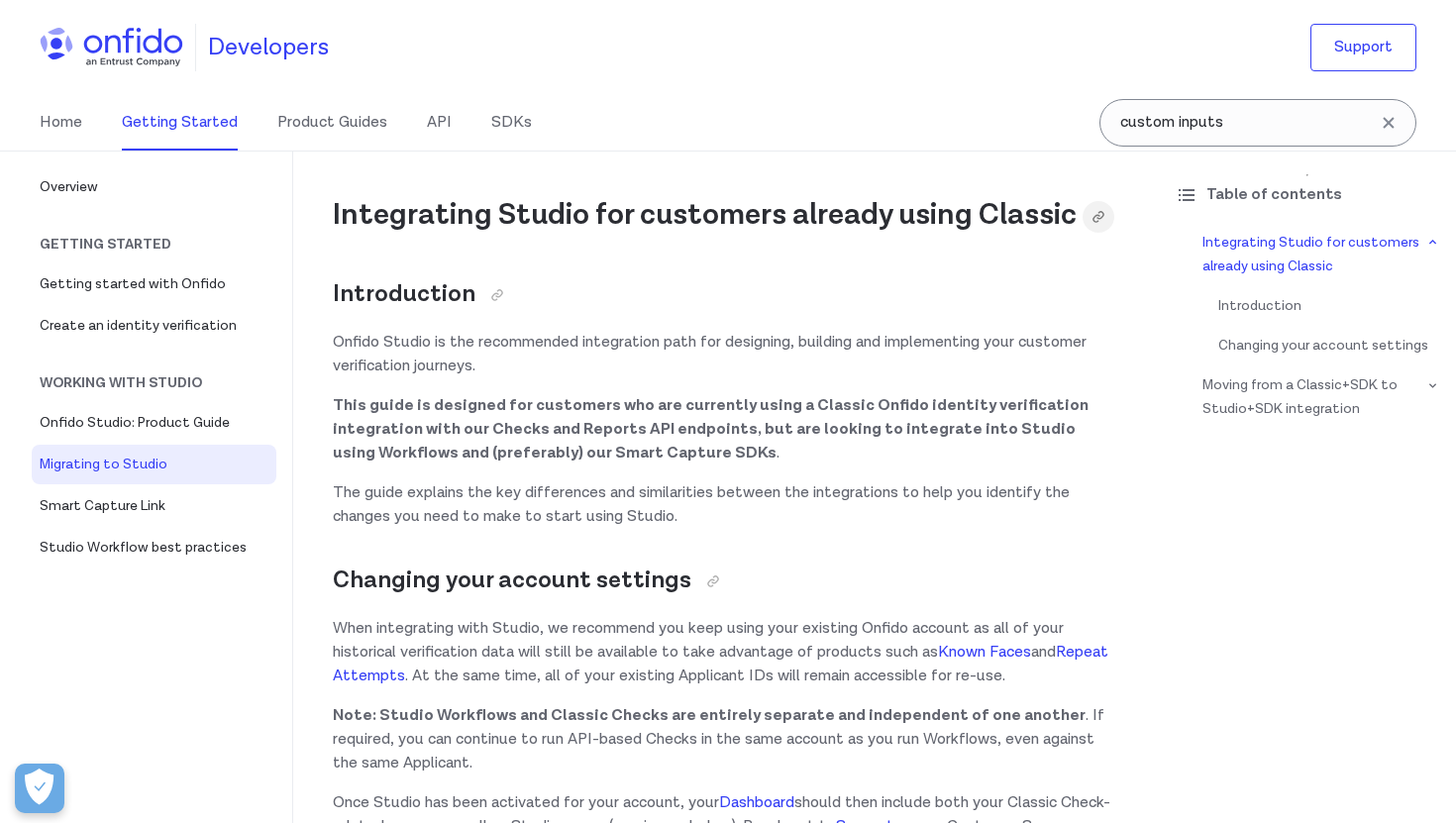 click at bounding box center (1098, 217) 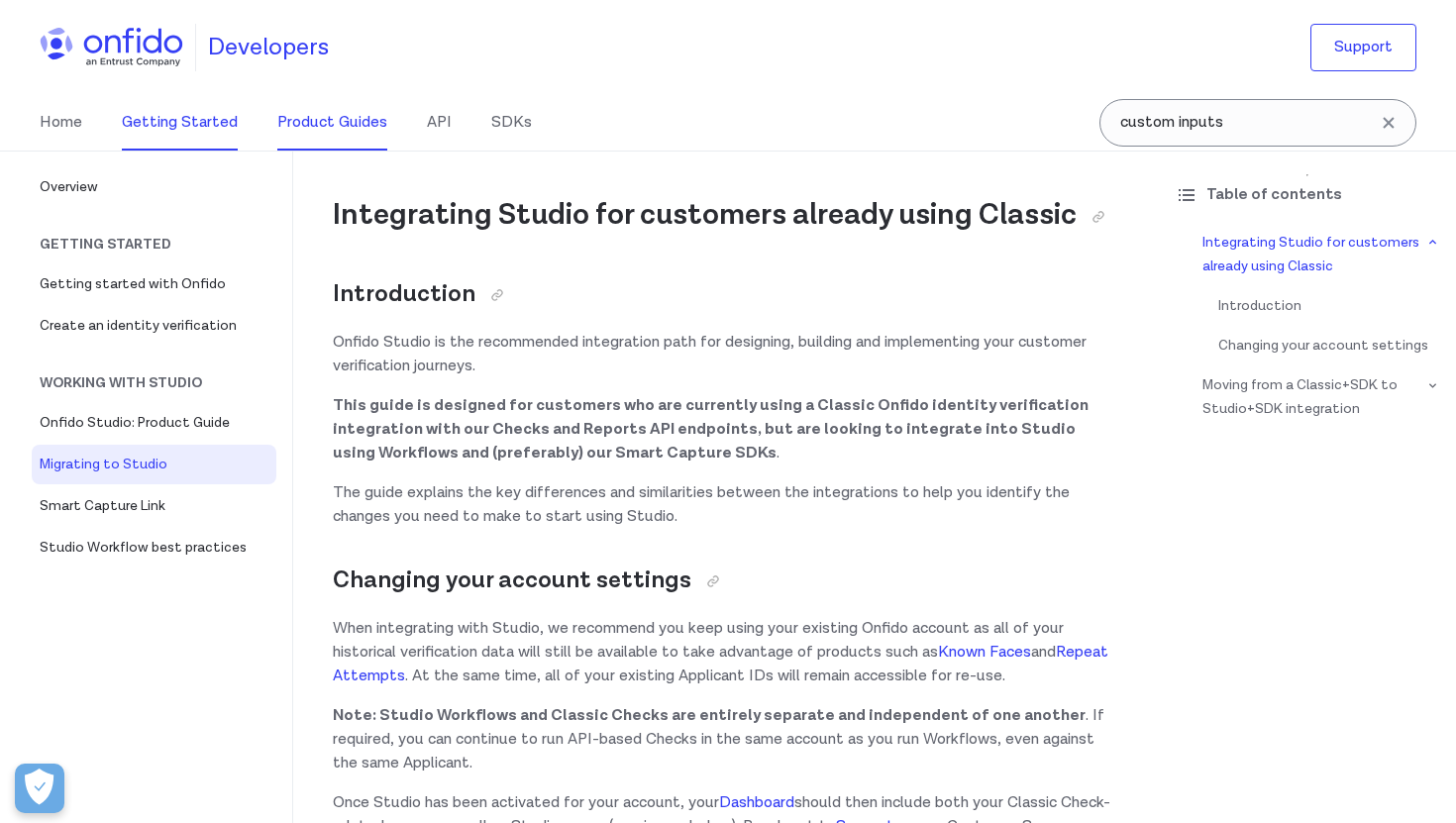 click on "Product Guides" at bounding box center (332, 123) 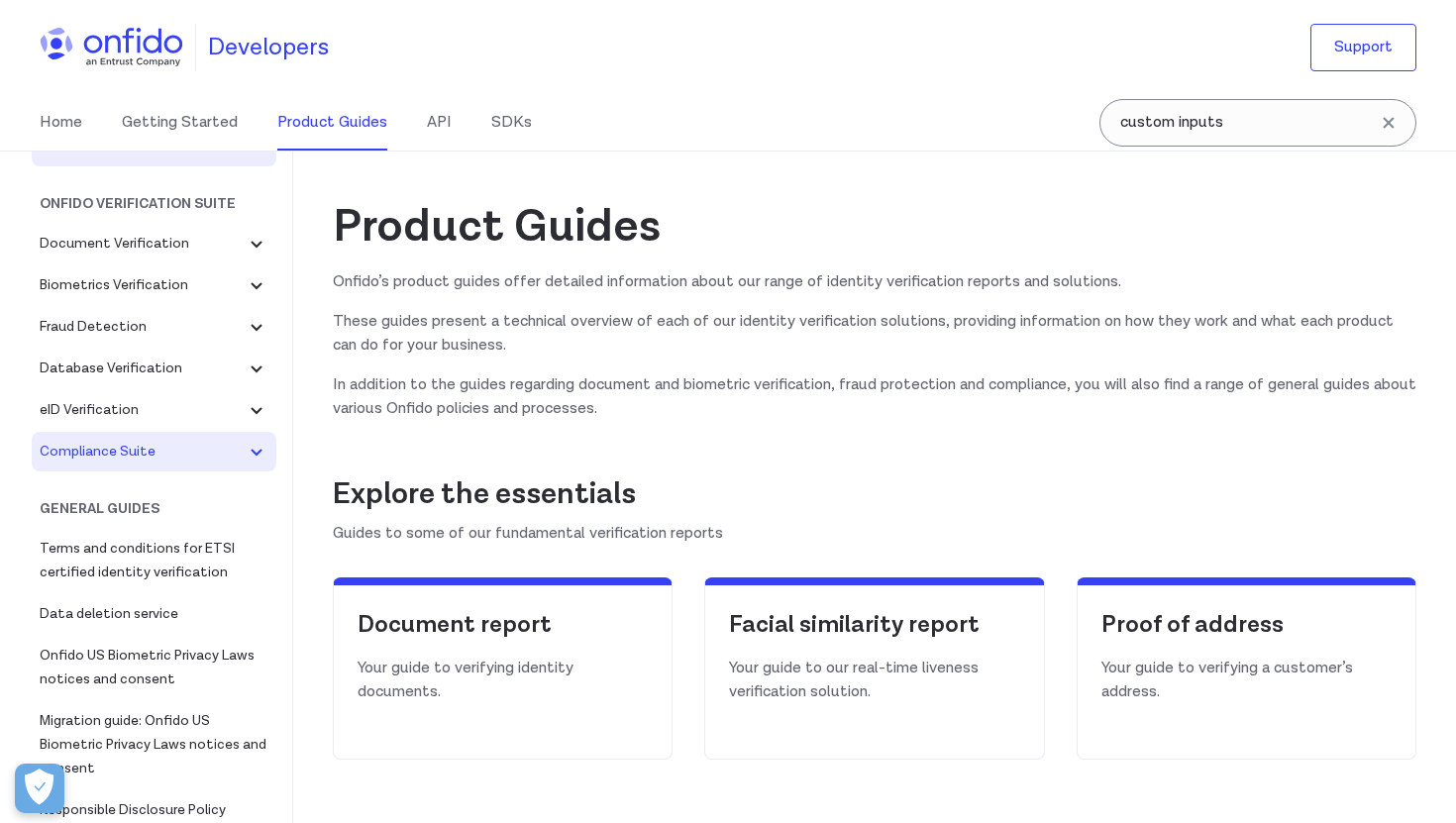 scroll, scrollTop: 0, scrollLeft: 0, axis: both 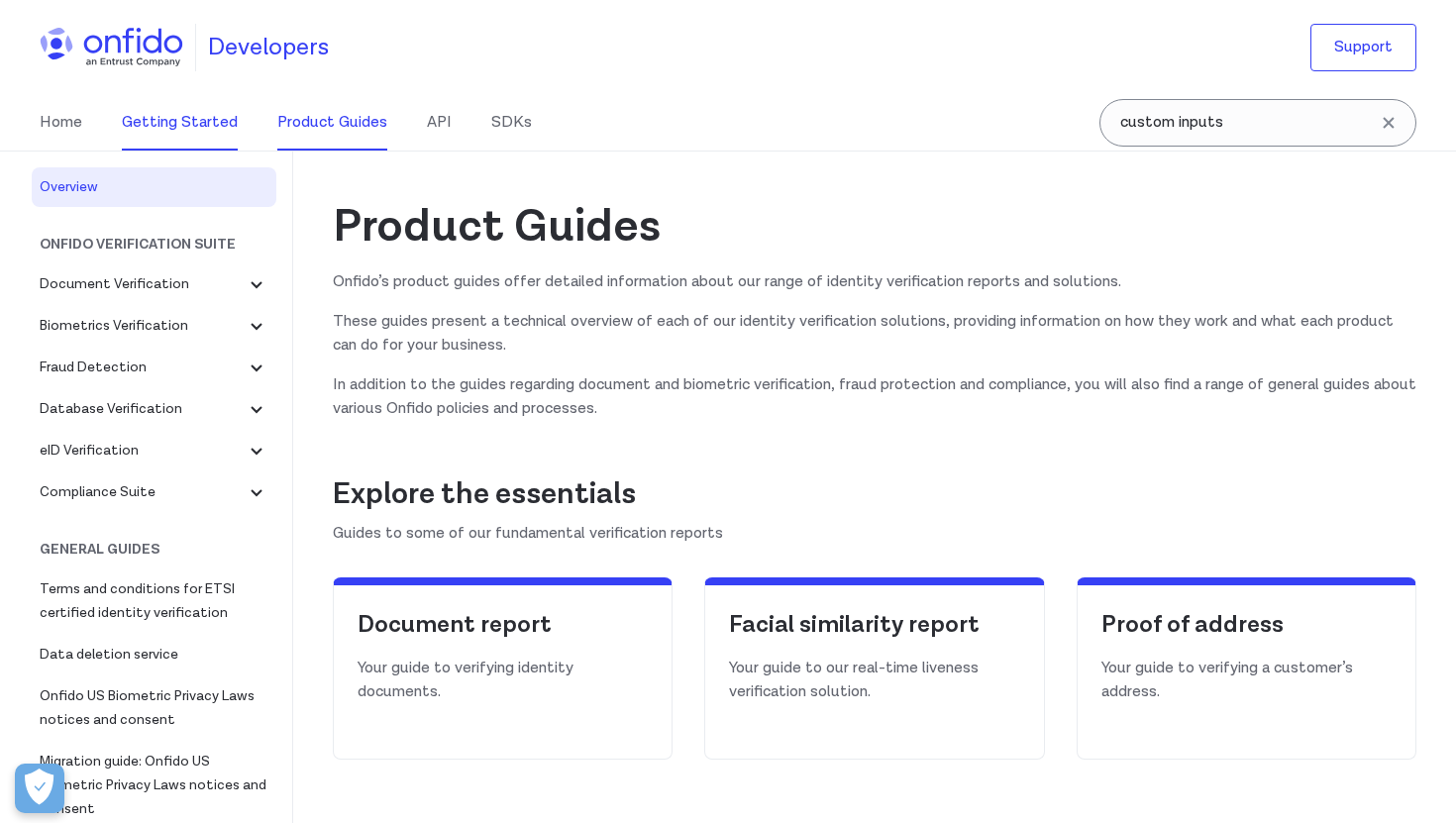 click on "Getting Started" at bounding box center (179, 123) 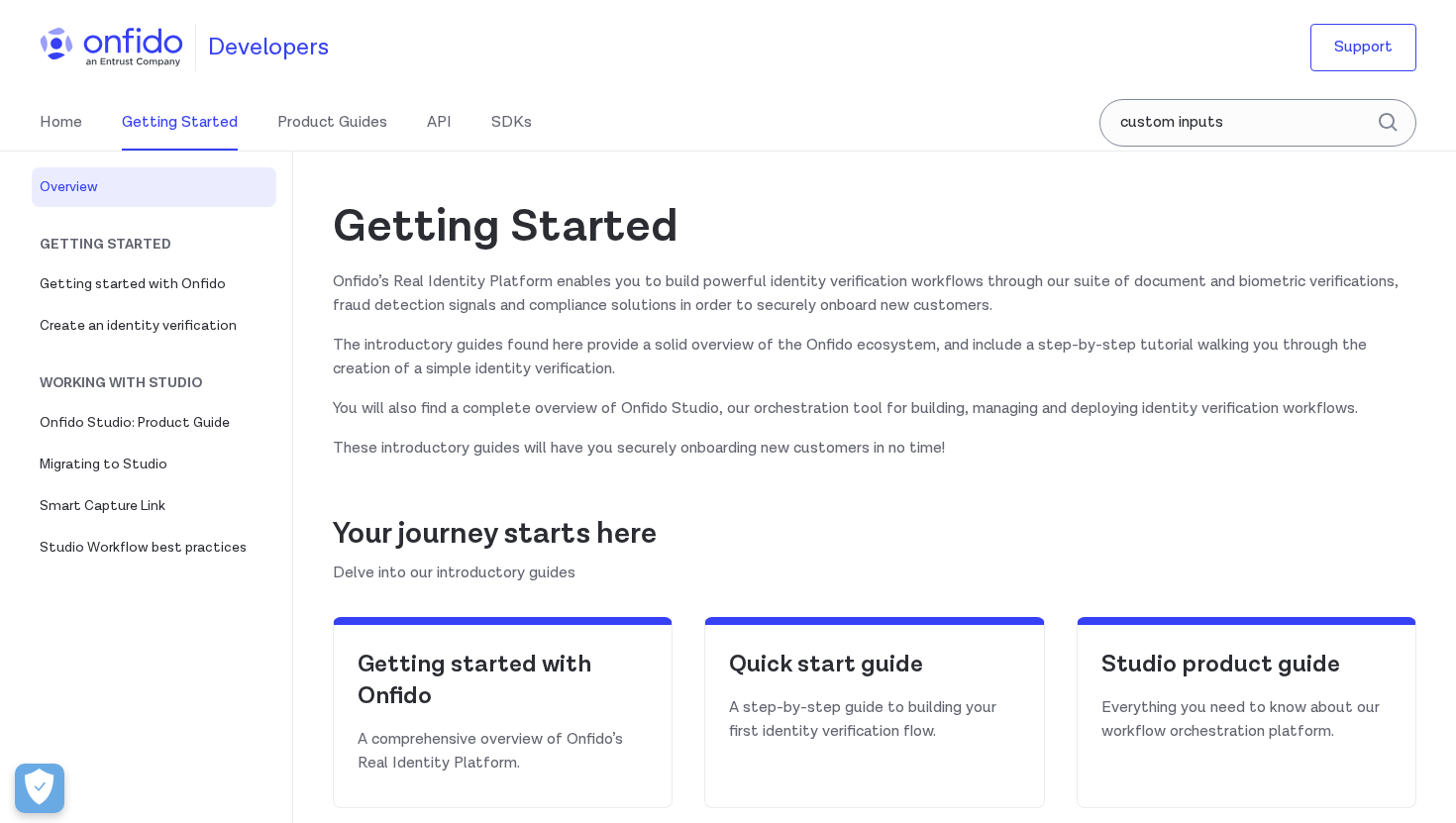 scroll, scrollTop: 0, scrollLeft: 0, axis: both 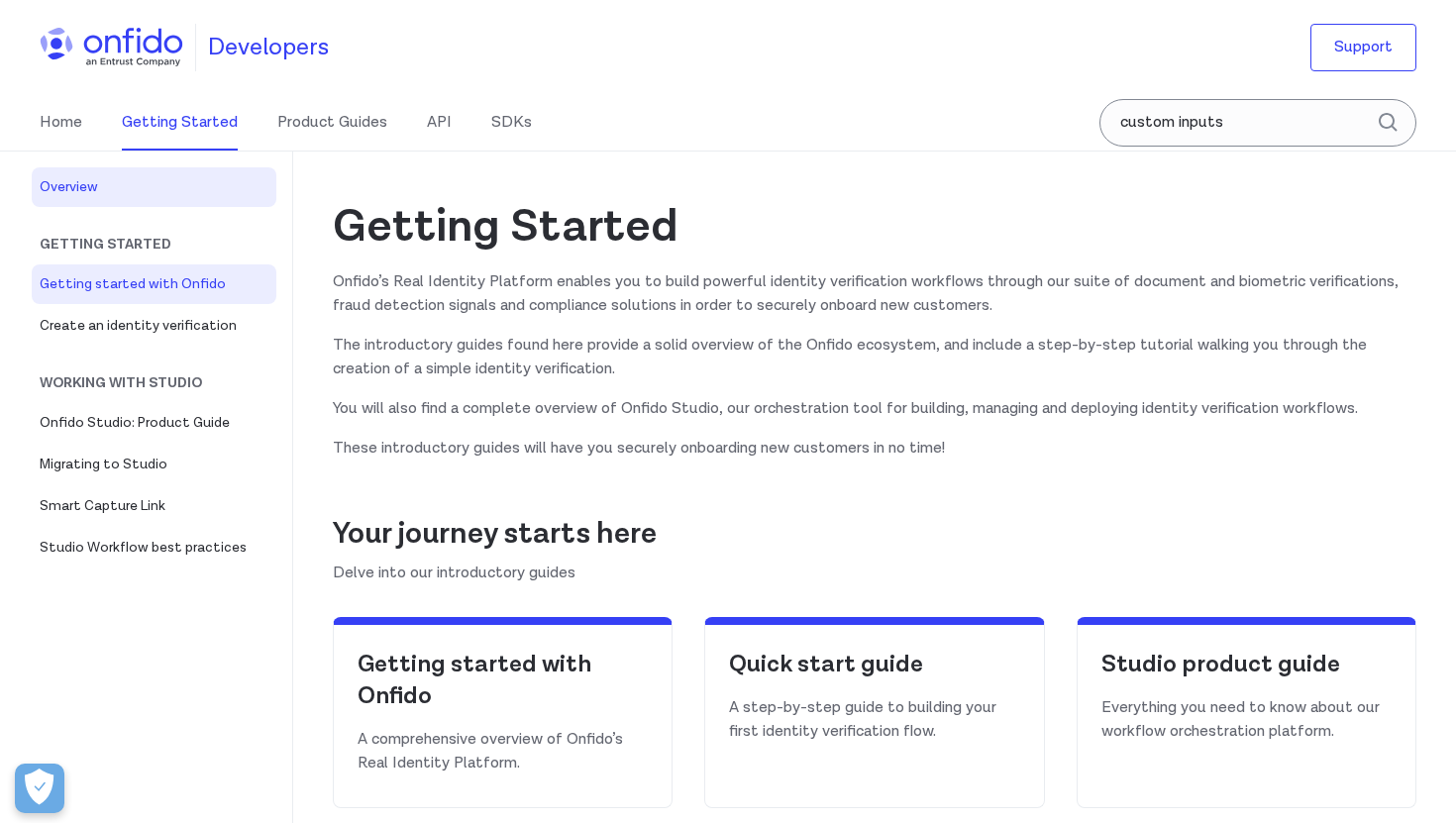 click on "Getting started with Onfido" at bounding box center (154, 284) 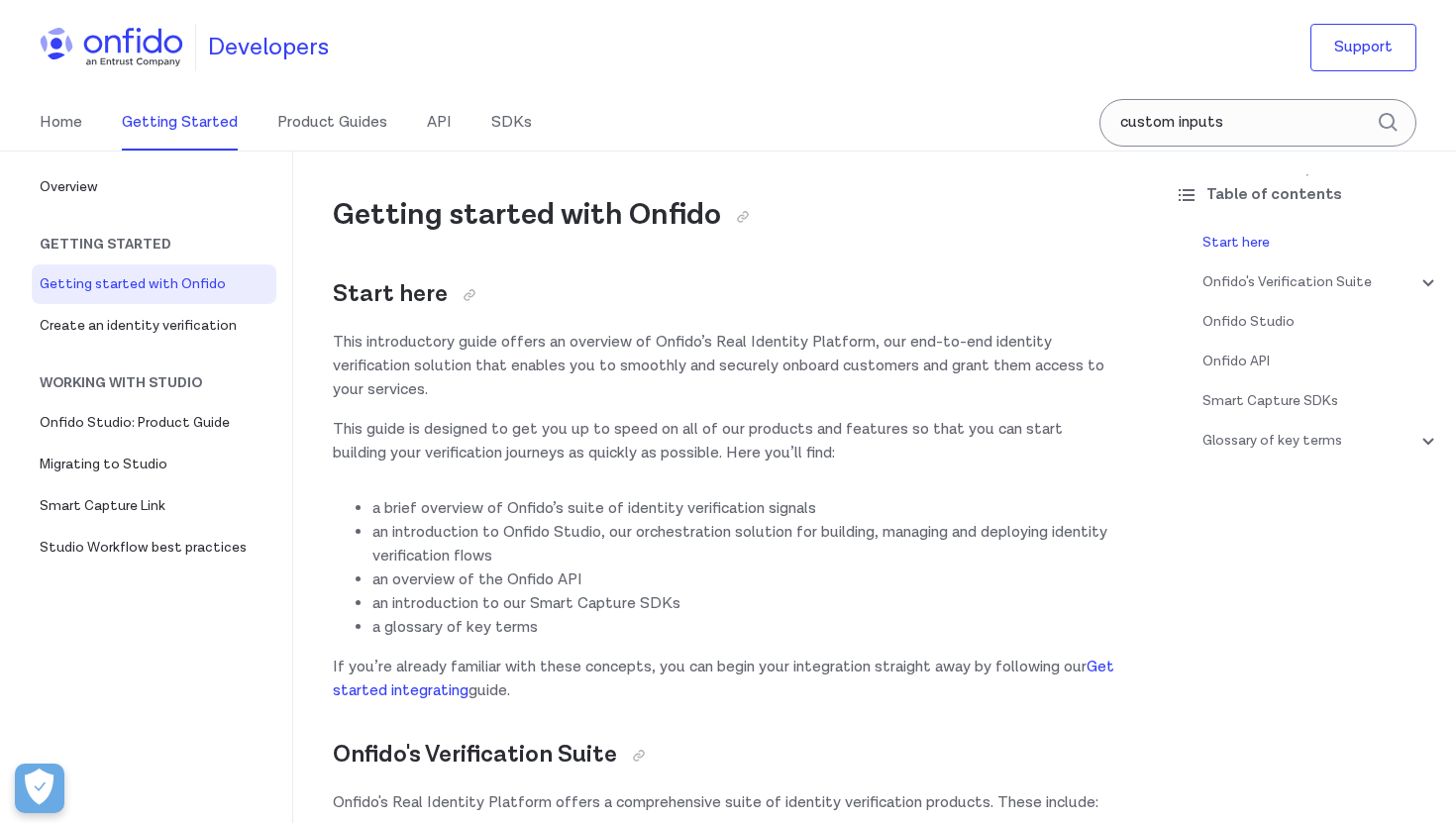 scroll, scrollTop: 0, scrollLeft: 0, axis: both 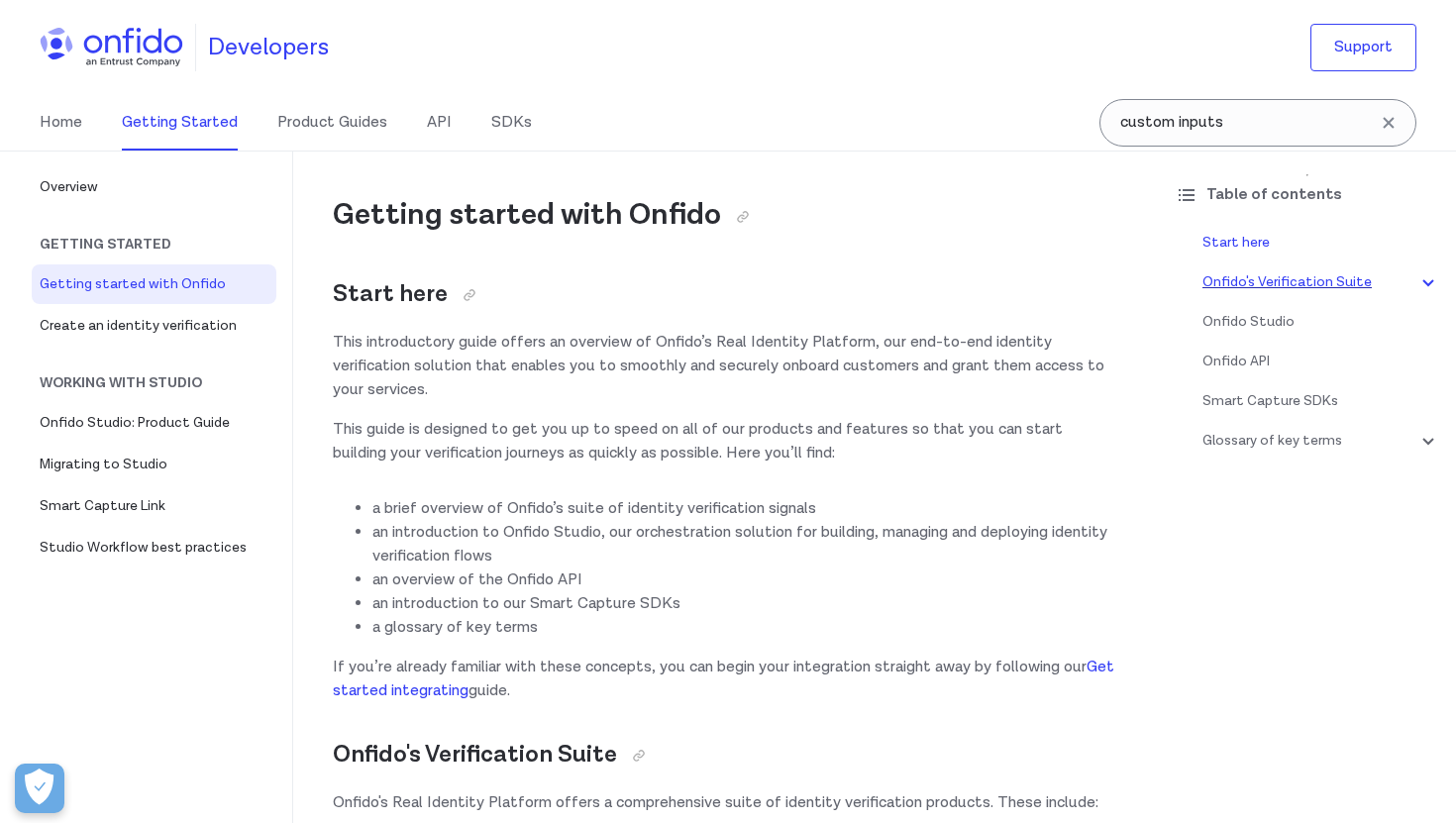 click on "Onfido's Verification Suite" at bounding box center [1321, 282] 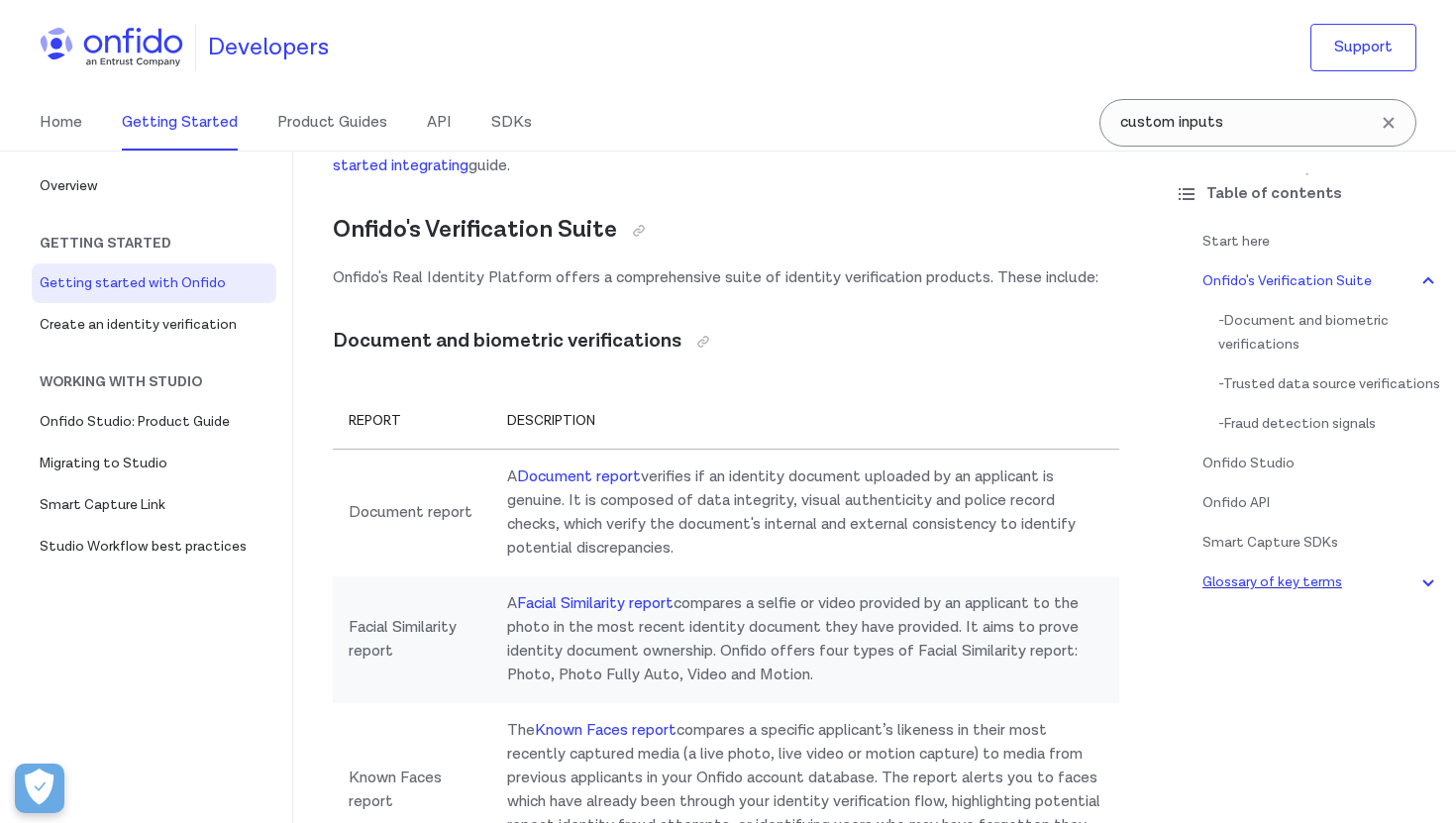 click on "Glossary of key terms" at bounding box center (1321, 582) 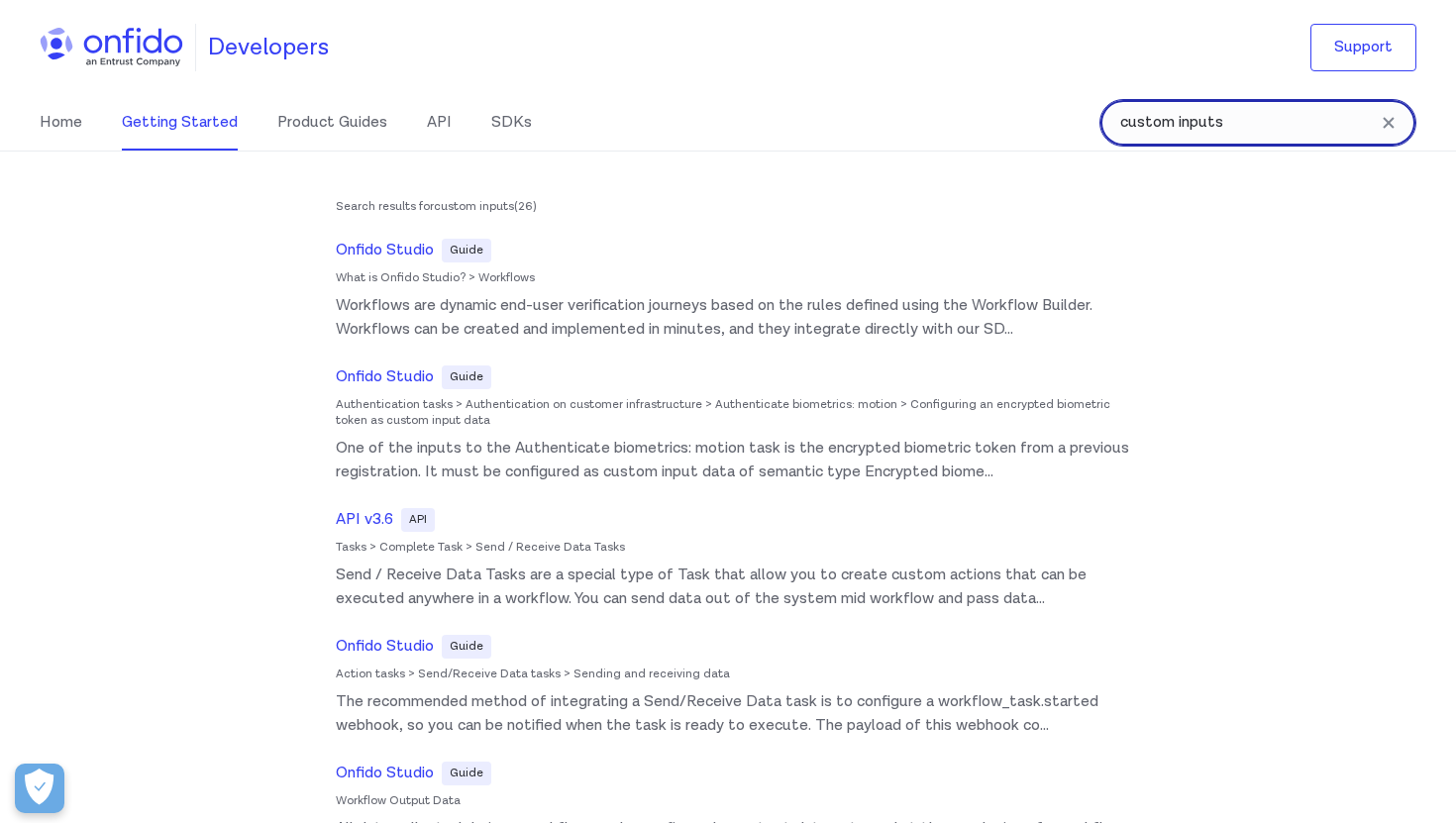 click on "custom inputs" at bounding box center (1258, 123) 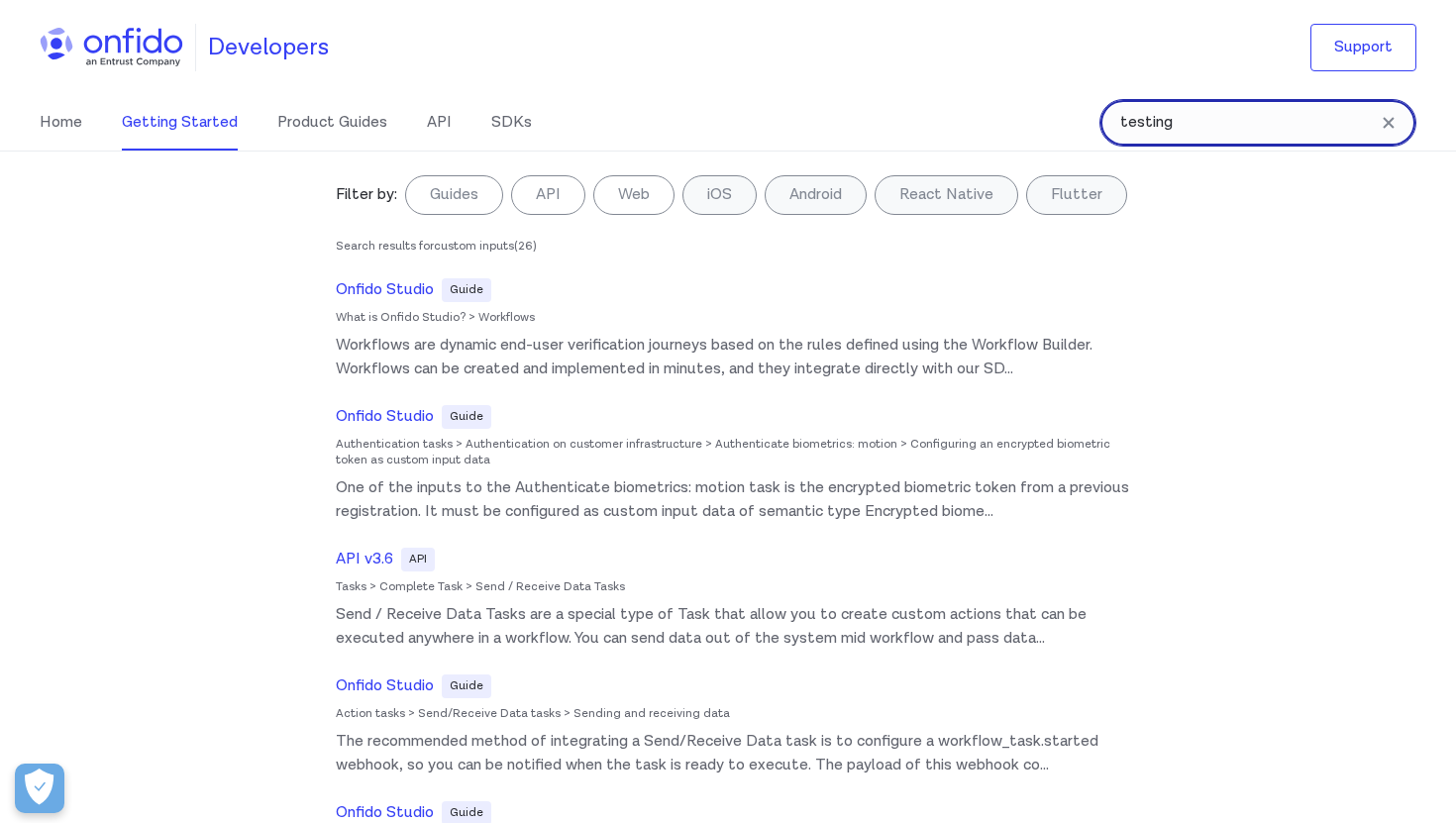 type on "testing" 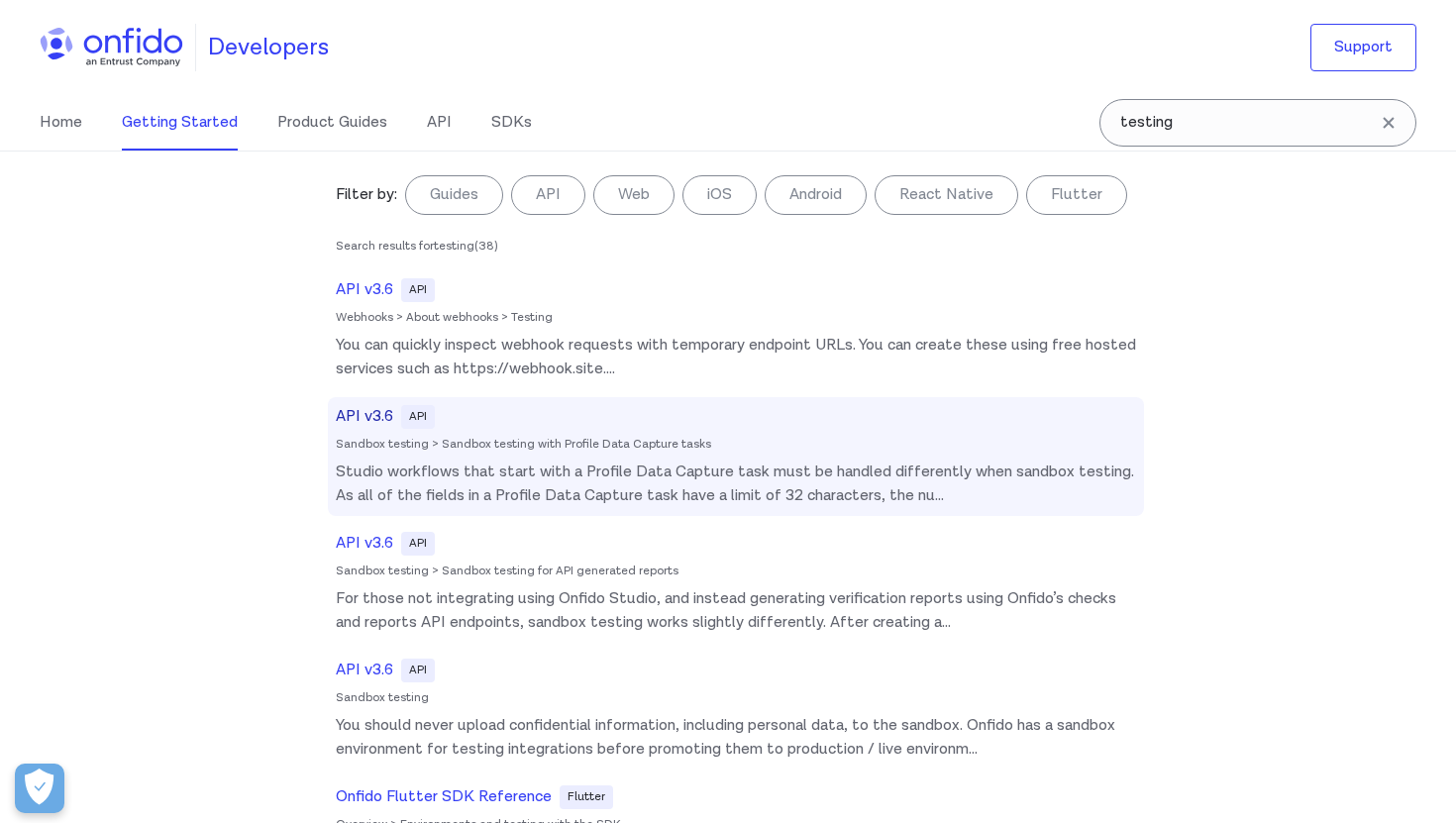 click on "API v3.6 API Sandbox testing > Sandbox testing with Profile Data Capture tasks Studio workflows that start with a Profile Data Capture task must be handled differently when sandbox testing. As all of the fields in a Profile Data Capture task have a limit of 32 characters, the nu ..." at bounding box center [736, 457] 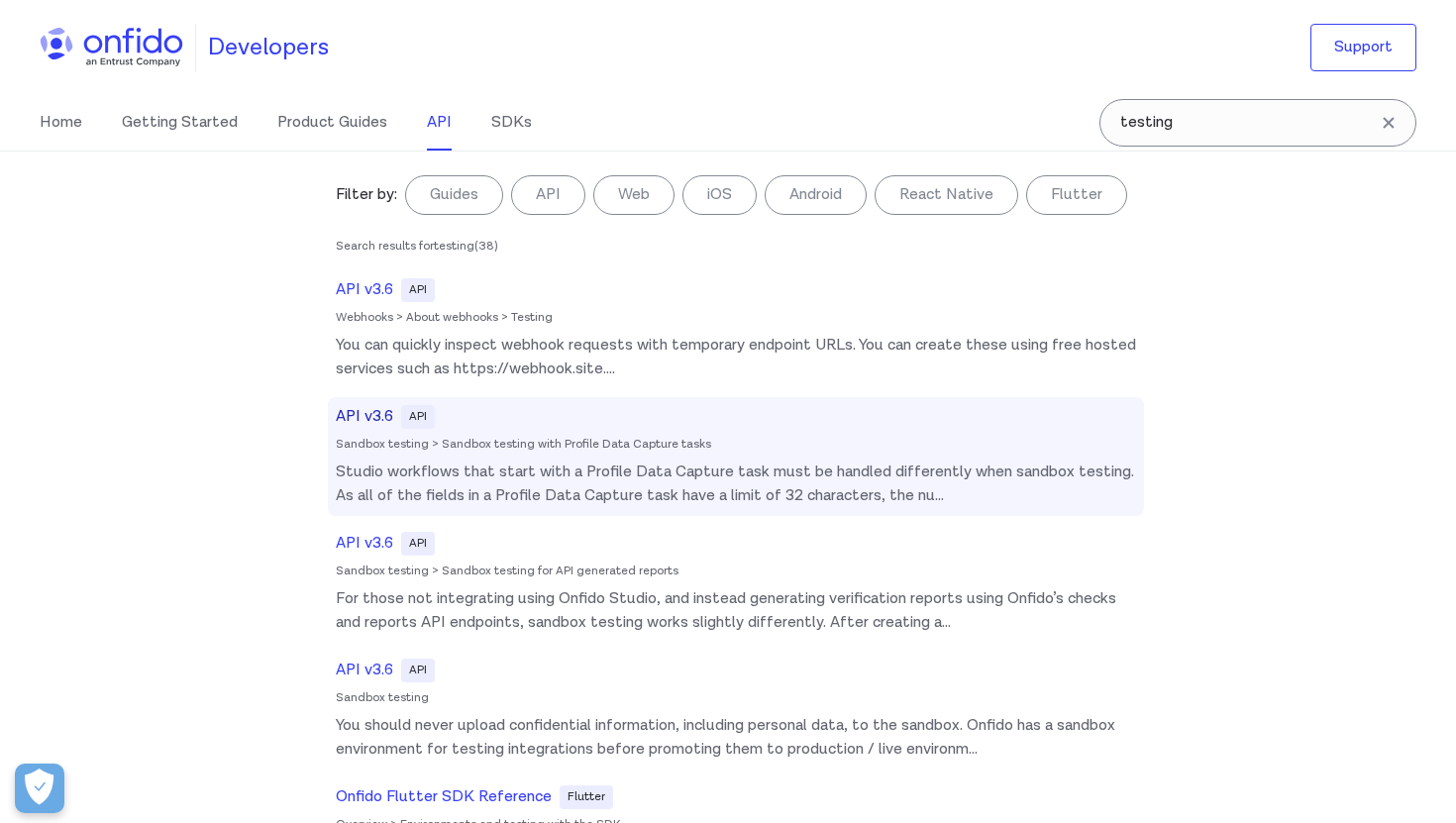scroll, scrollTop: 10920, scrollLeft: 0, axis: vertical 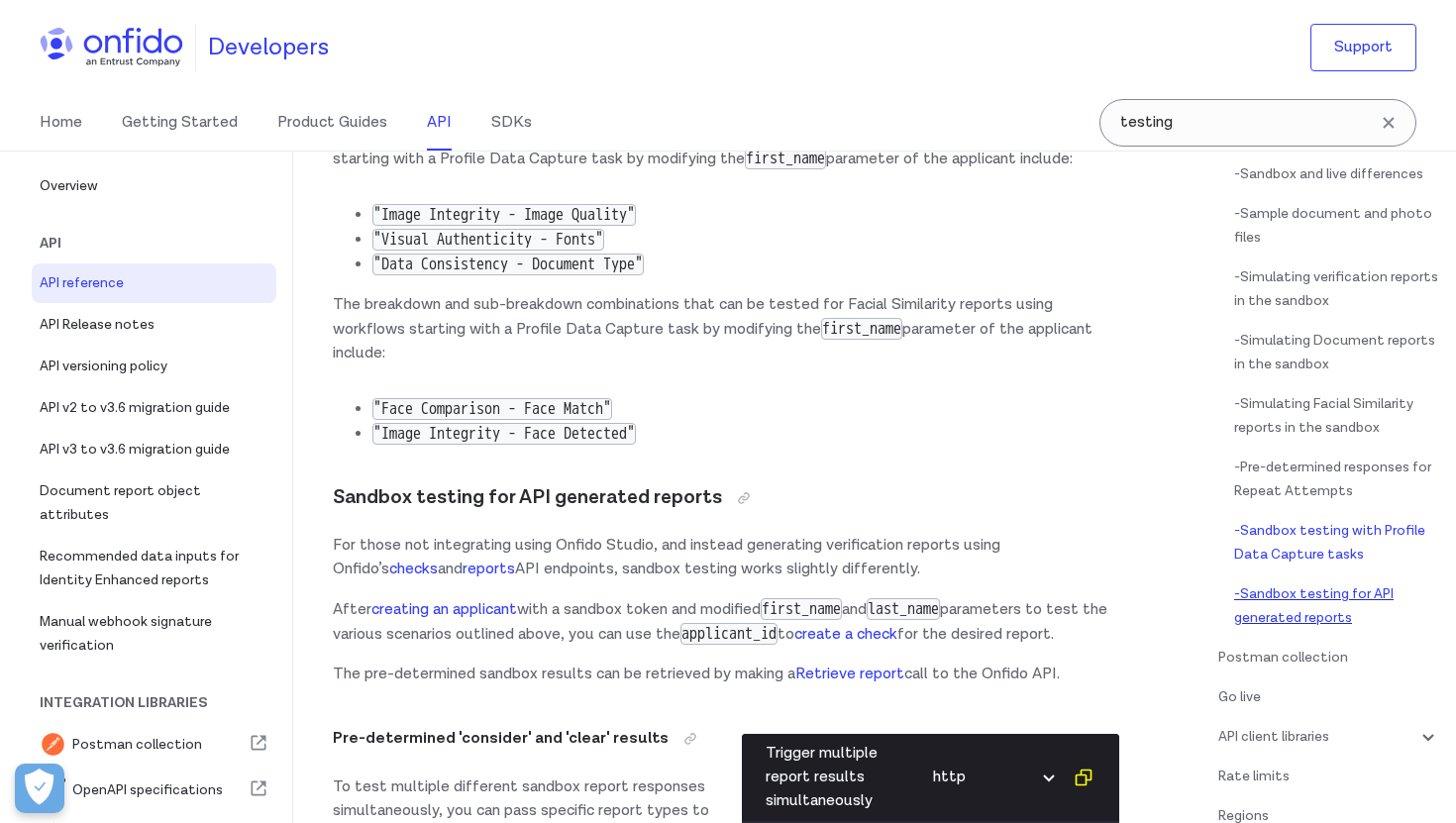 click on "-  Sandbox testing for API generated reports" at bounding box center [1337, 606] 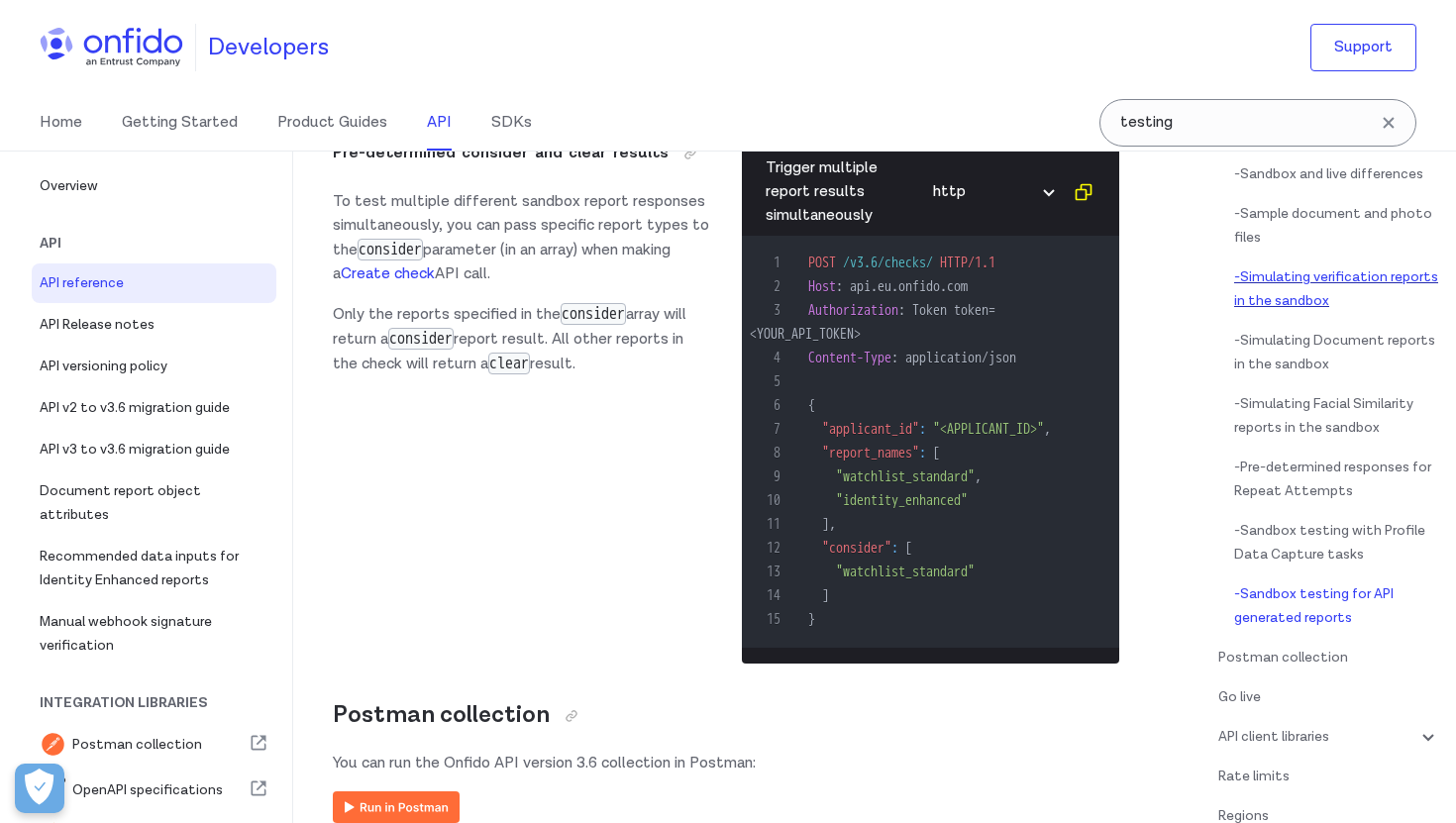 click on "-  Simulating verification reports in the sandbox" at bounding box center (1337, 289) 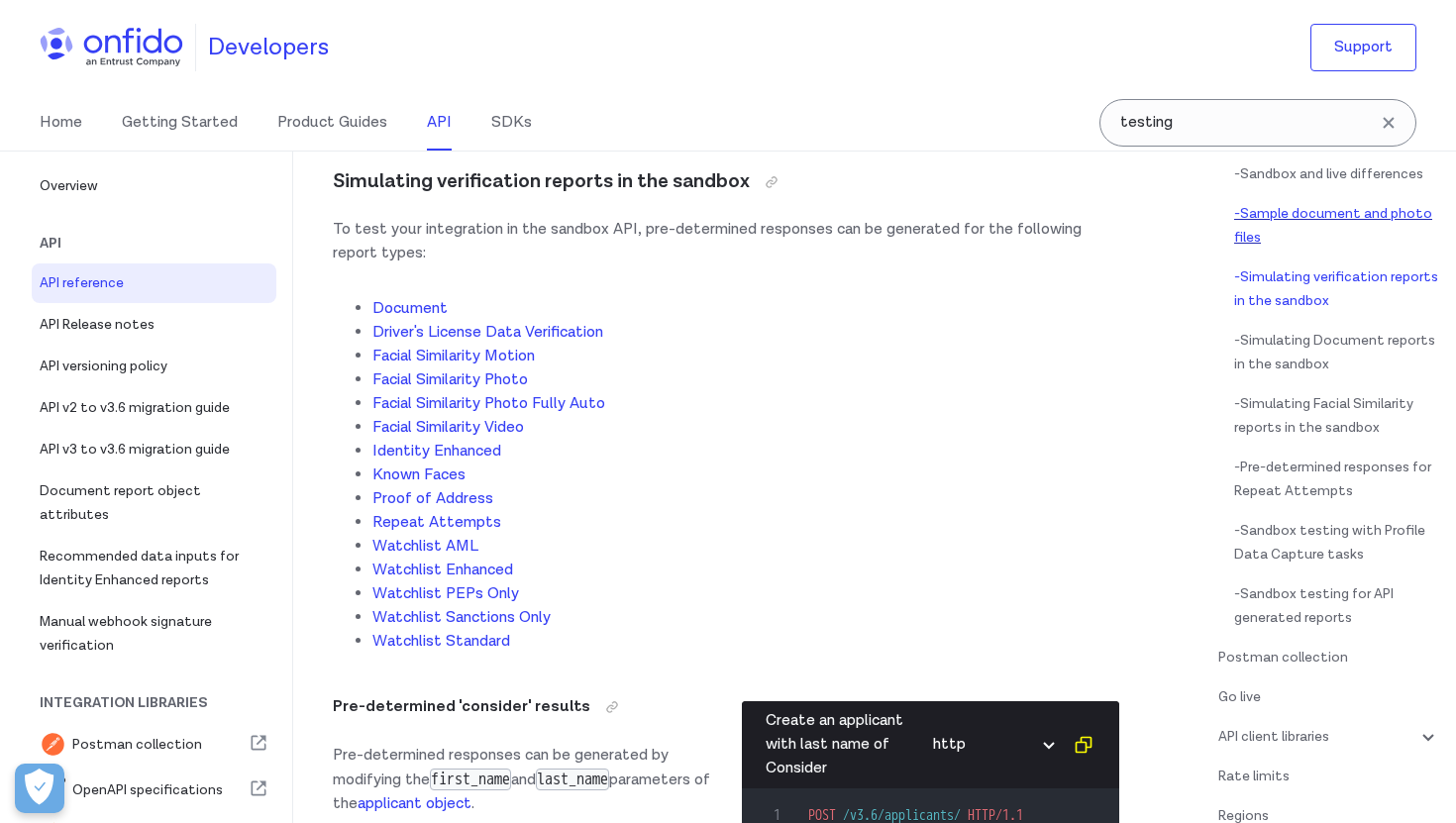 click on "-  Sample document and photo files" at bounding box center (1337, 226) 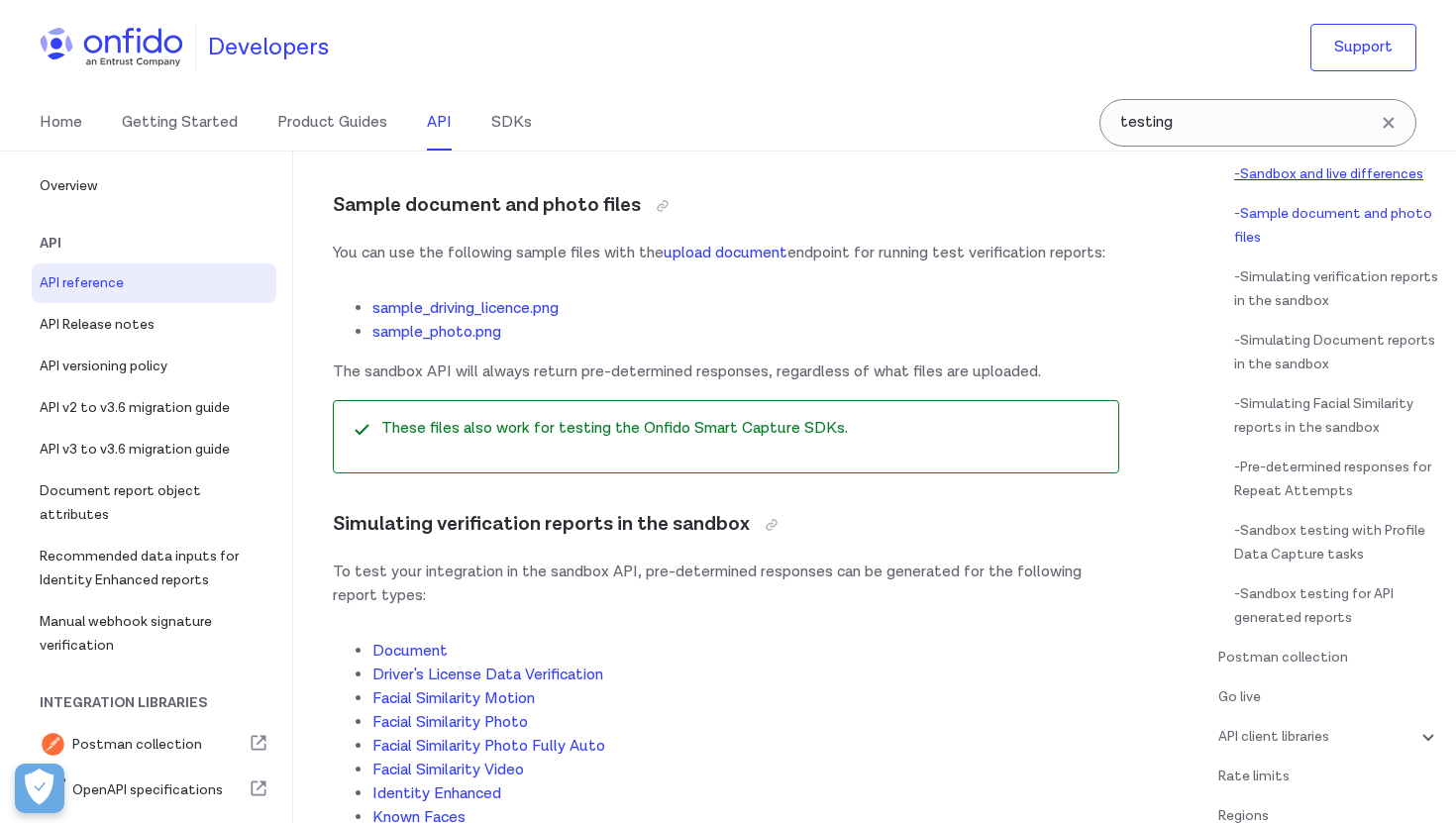 click on "-  Sandbox and live differences" at bounding box center [1337, 174] 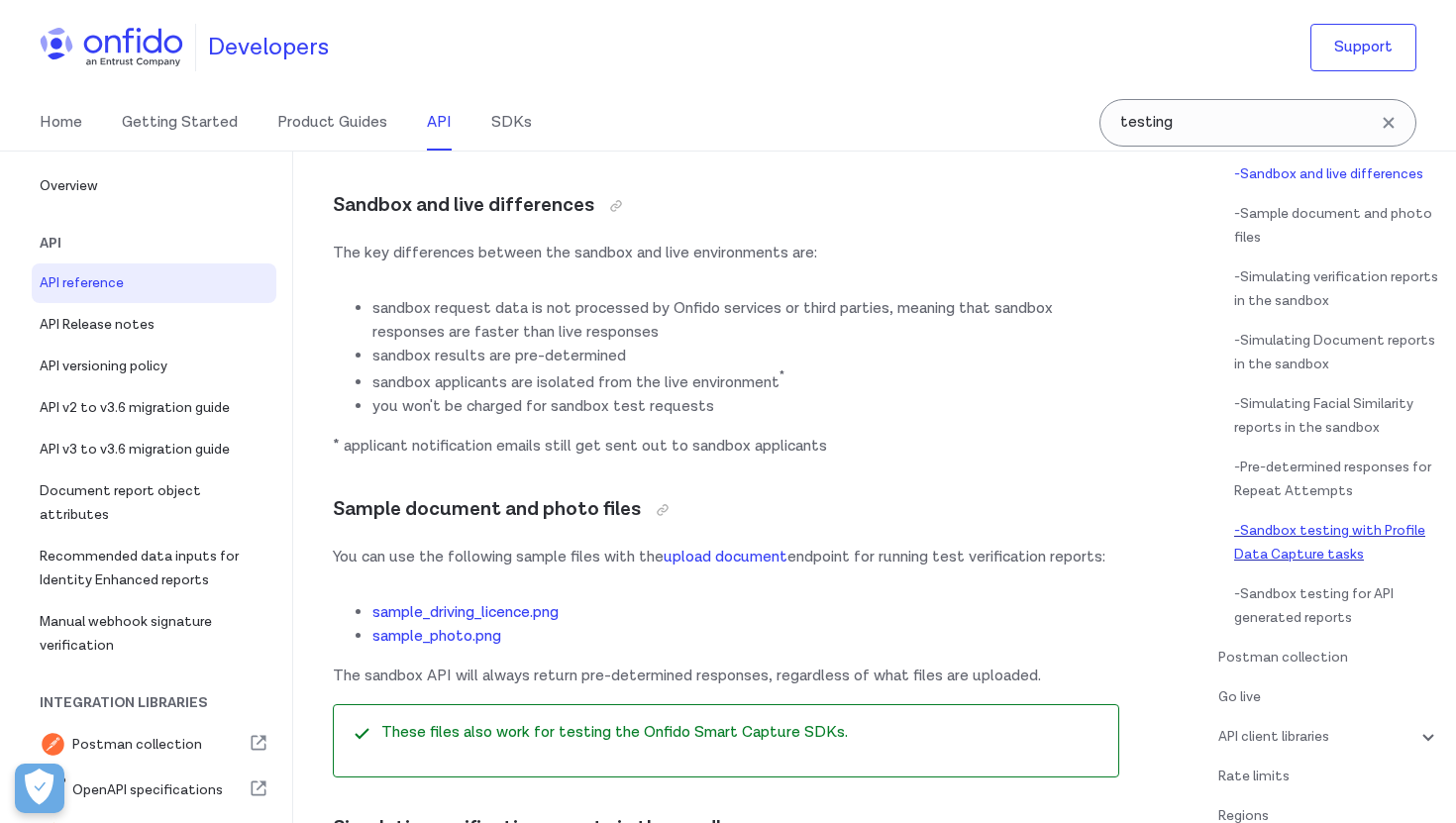 click on "-  Sandbox testing with Profile Data Capture tasks" at bounding box center [1337, 543] 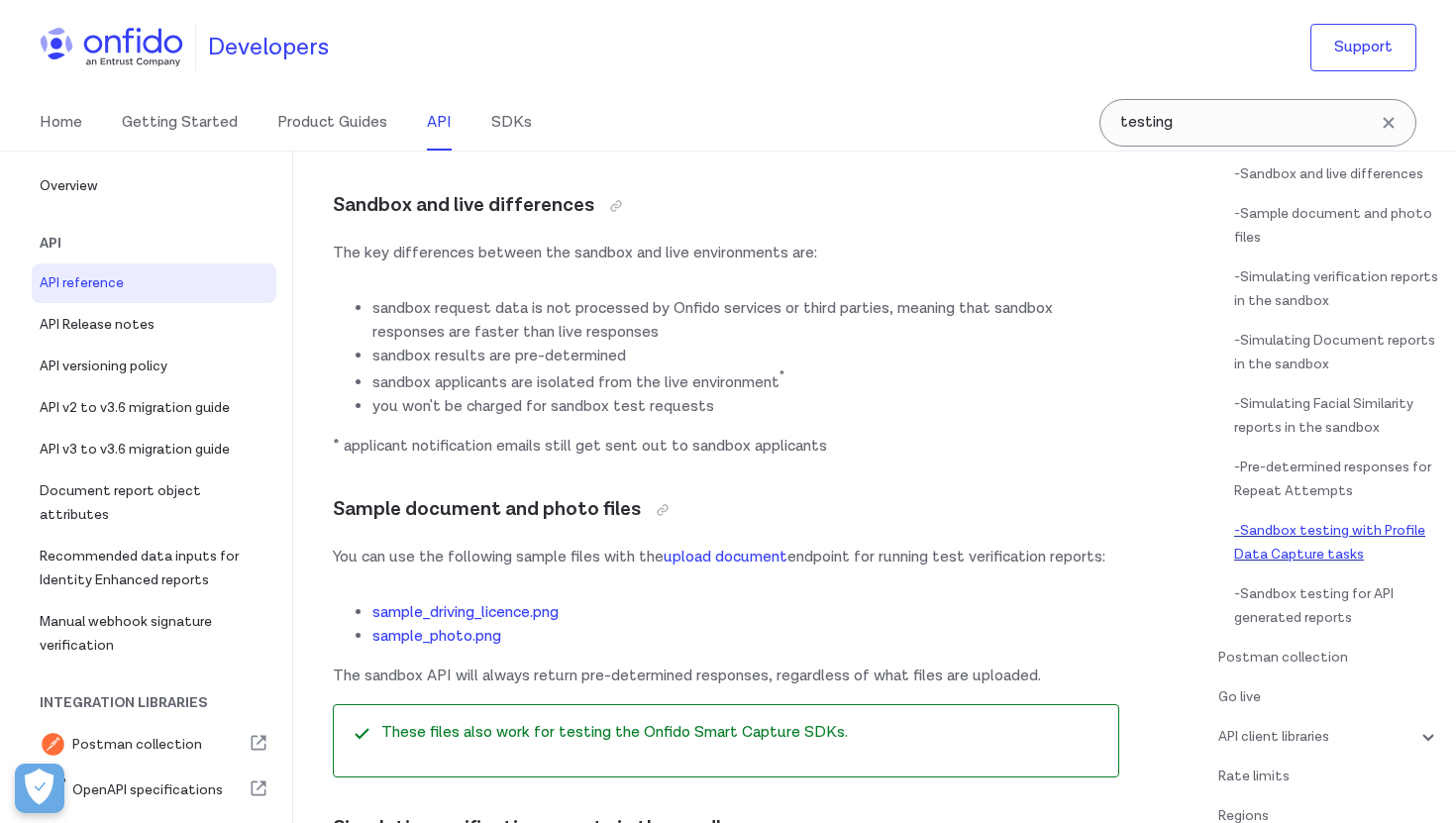 scroll, scrollTop: 10920, scrollLeft: 0, axis: vertical 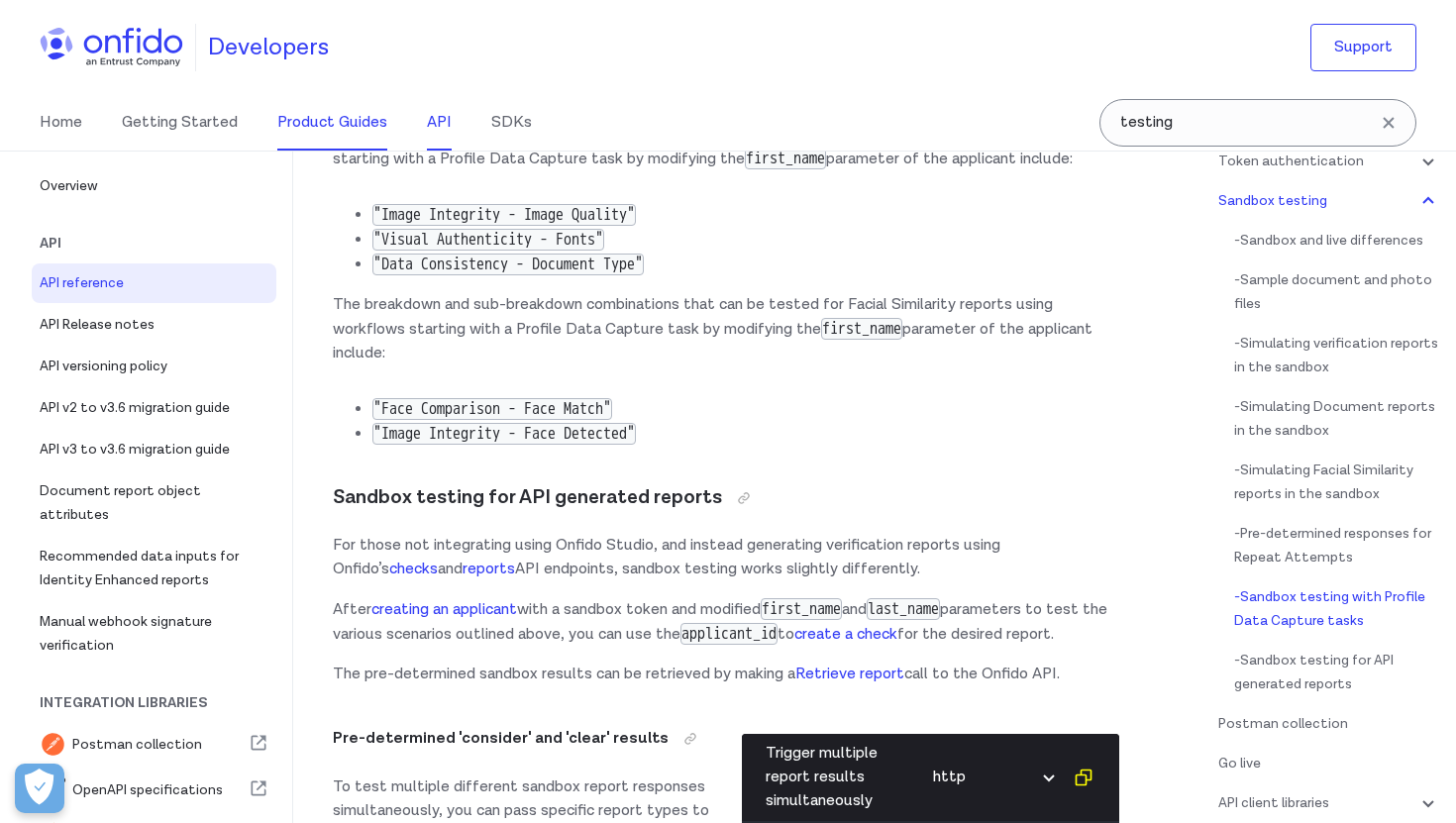 click on "Product Guides" at bounding box center (332, 123) 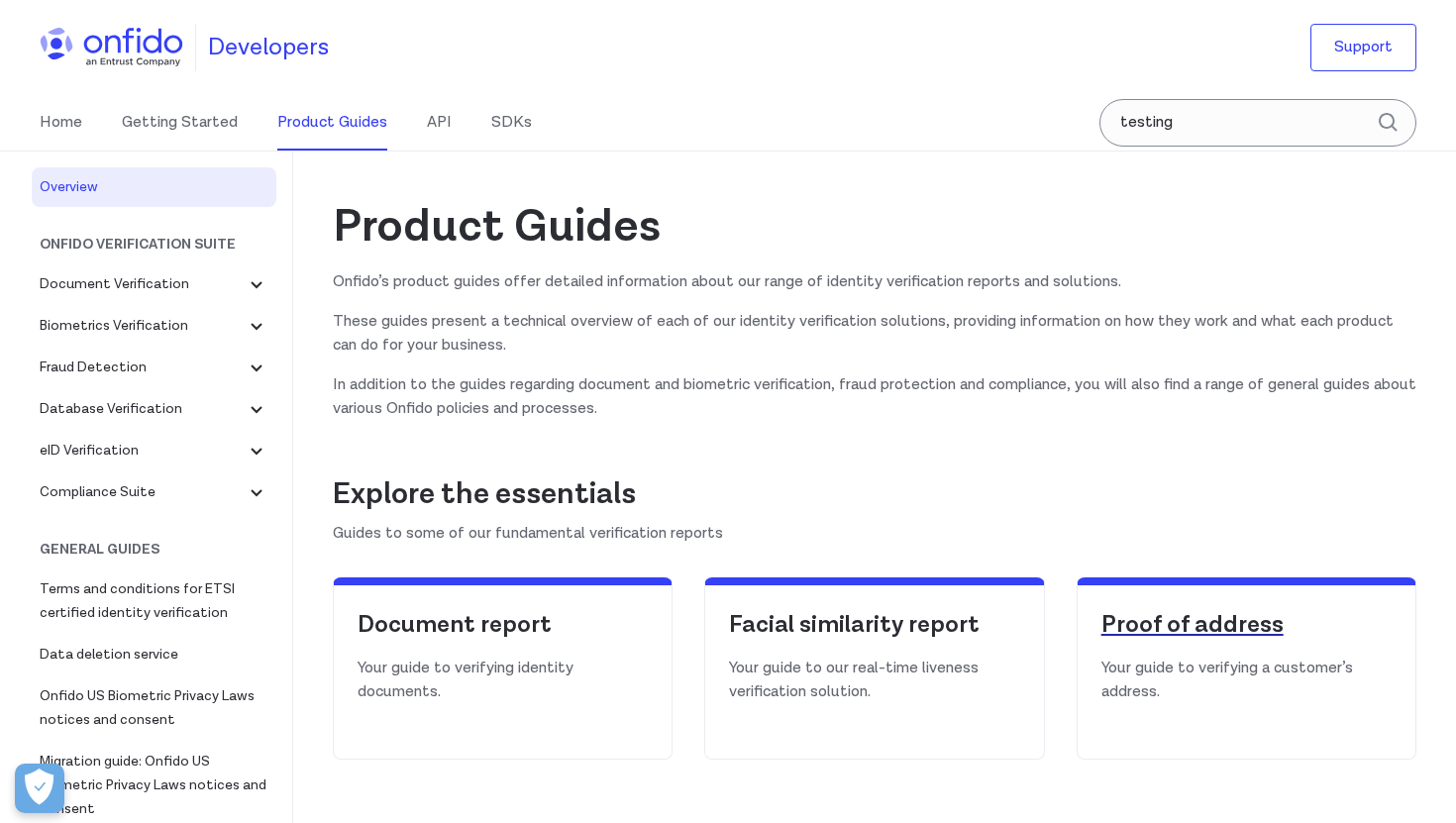 scroll, scrollTop: 0, scrollLeft: 0, axis: both 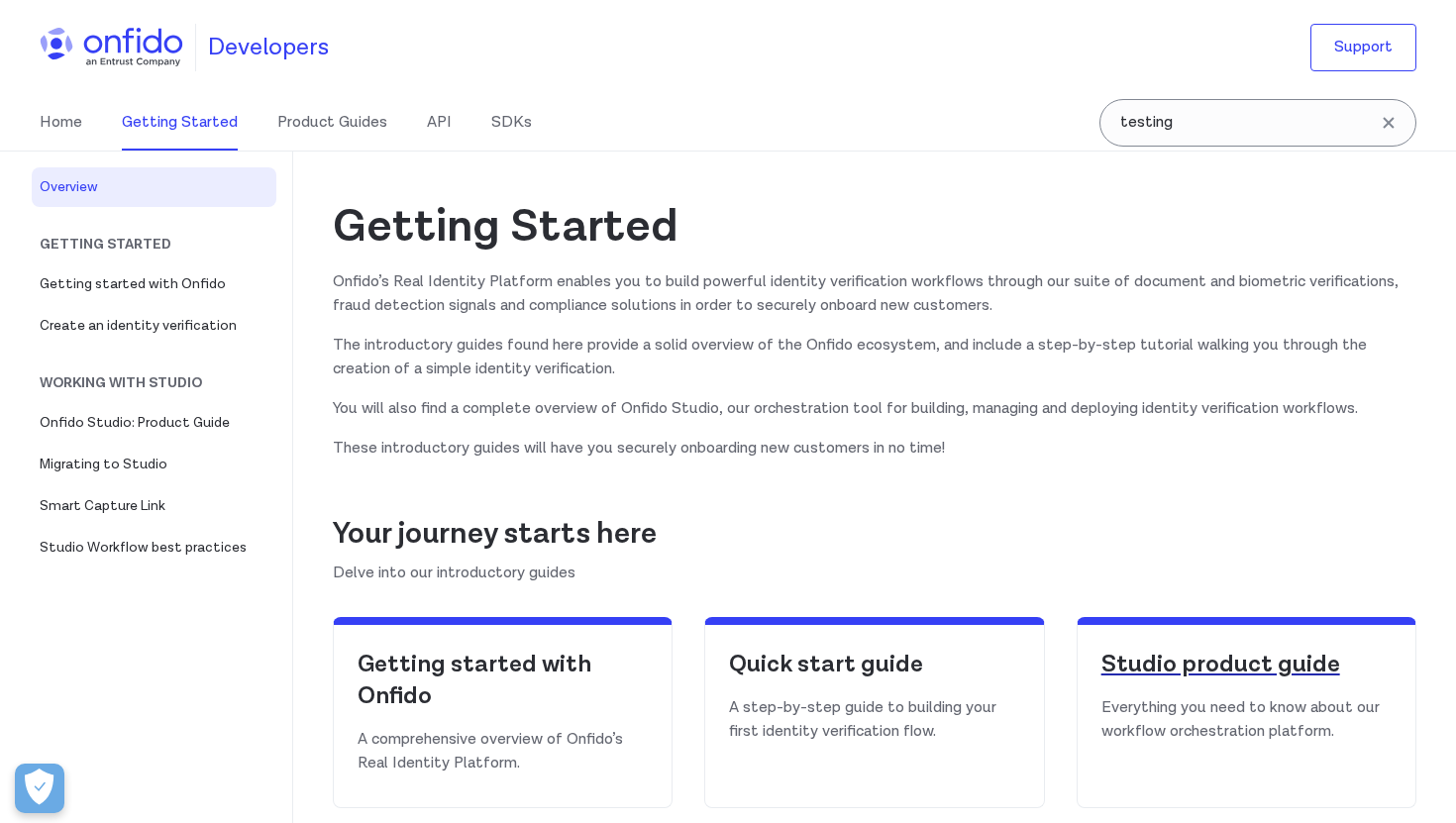 click on "Studio product guide" at bounding box center [1246, 665] 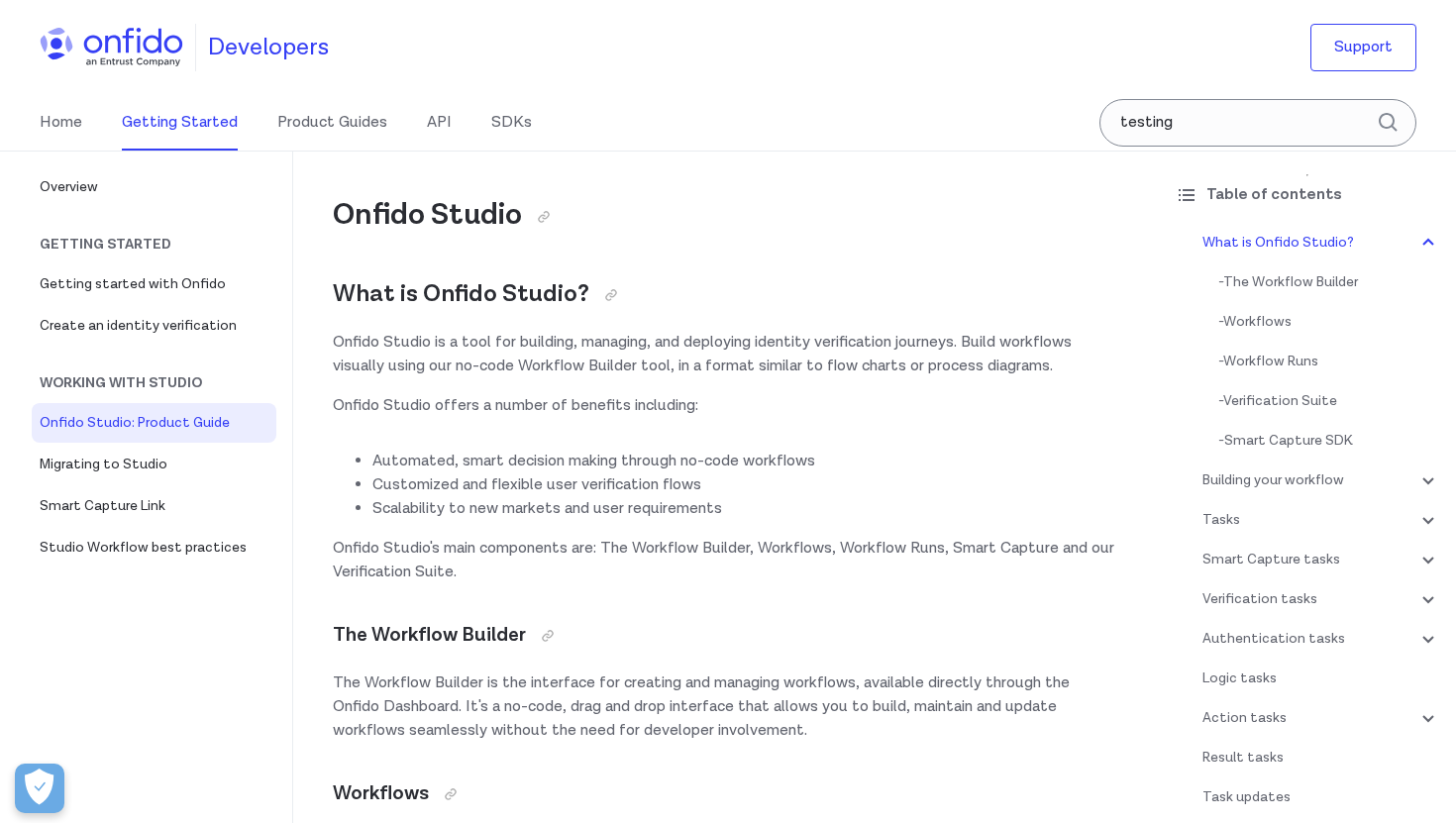 scroll, scrollTop: 0, scrollLeft: 0, axis: both 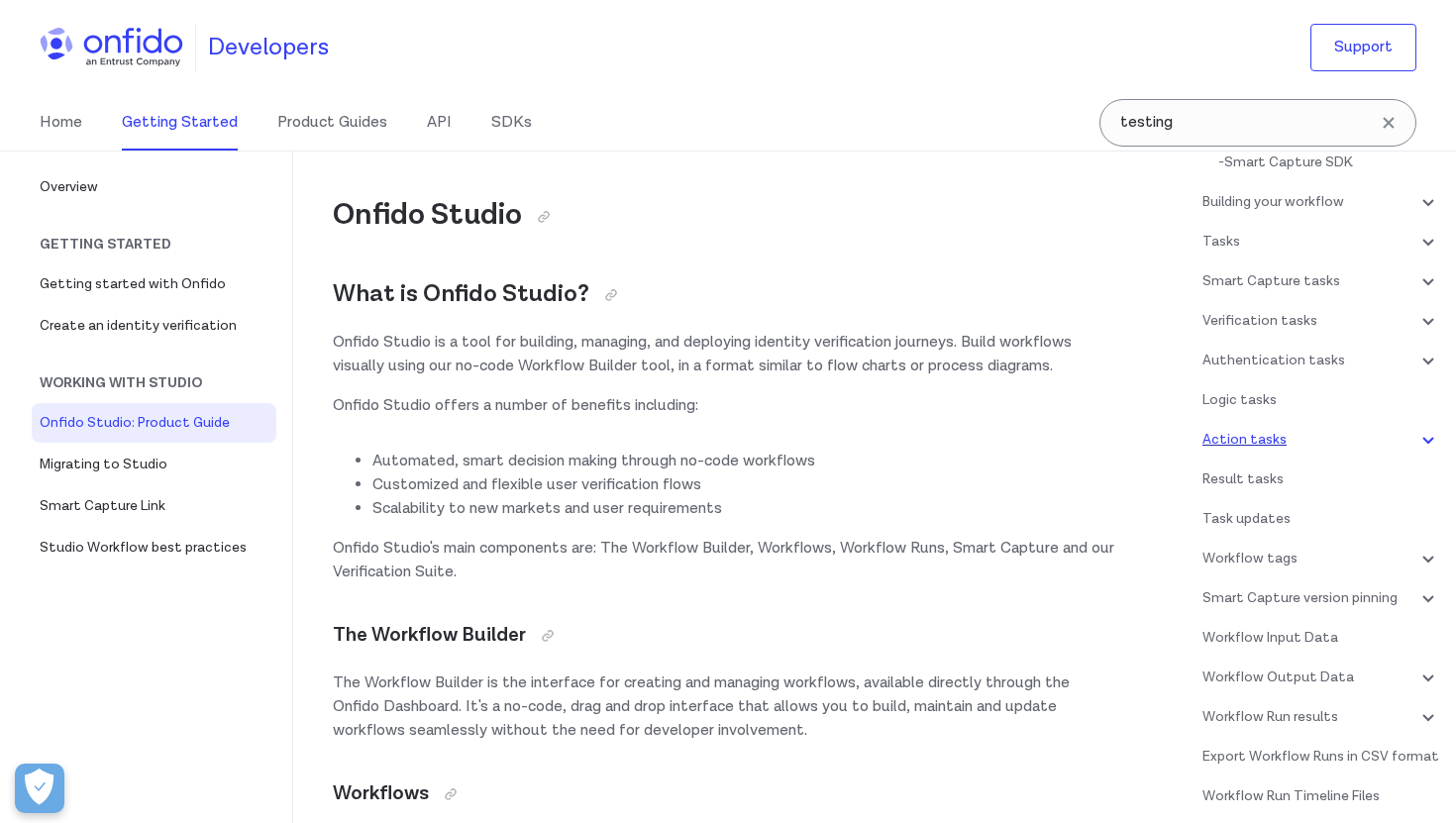 click on "Action tasks" at bounding box center [1321, 440] 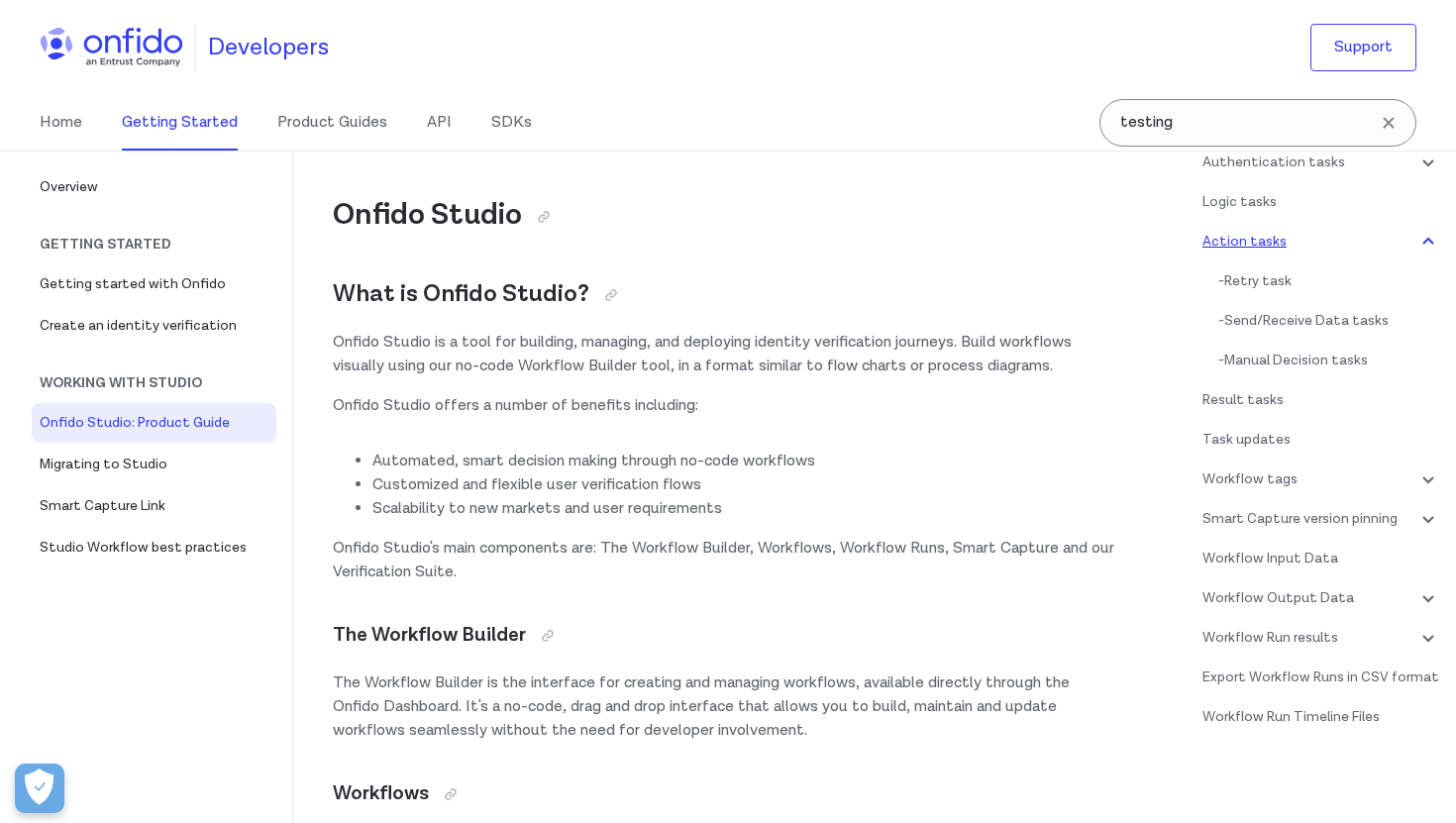 scroll, scrollTop: 28203, scrollLeft: 0, axis: vertical 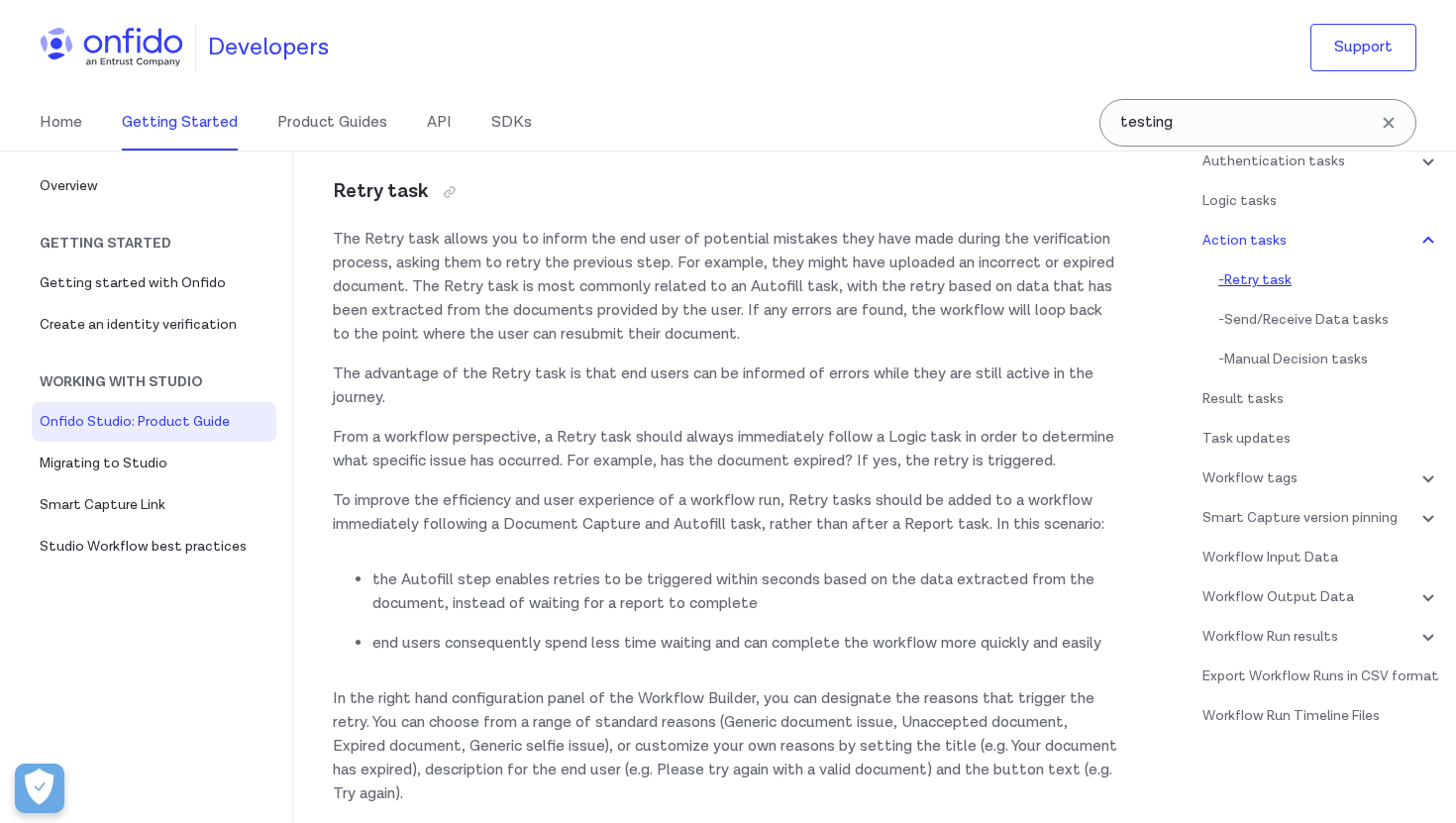 click on "-  Retry task" at bounding box center (1329, 280) 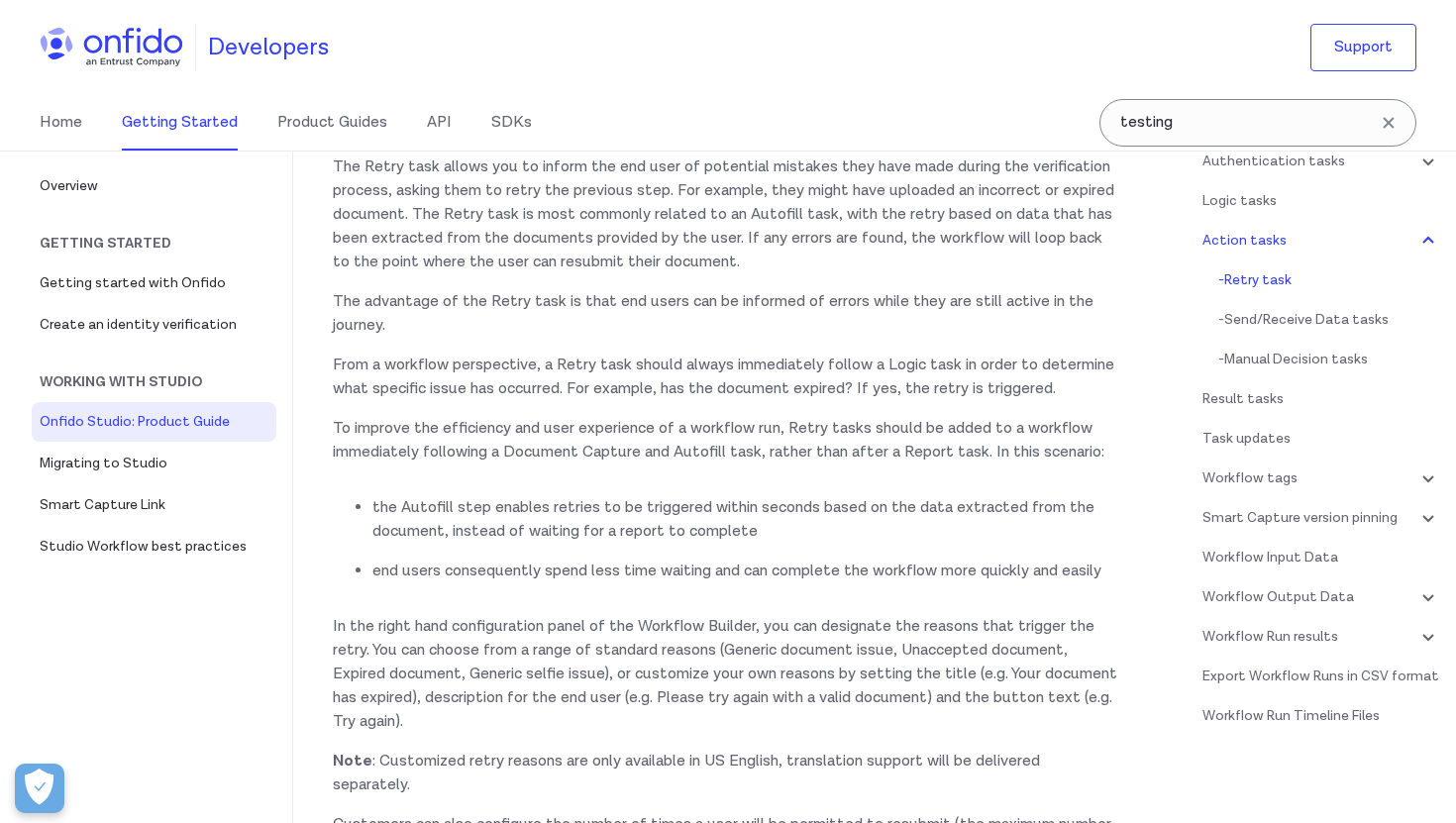 click at bounding box center [450, 120] 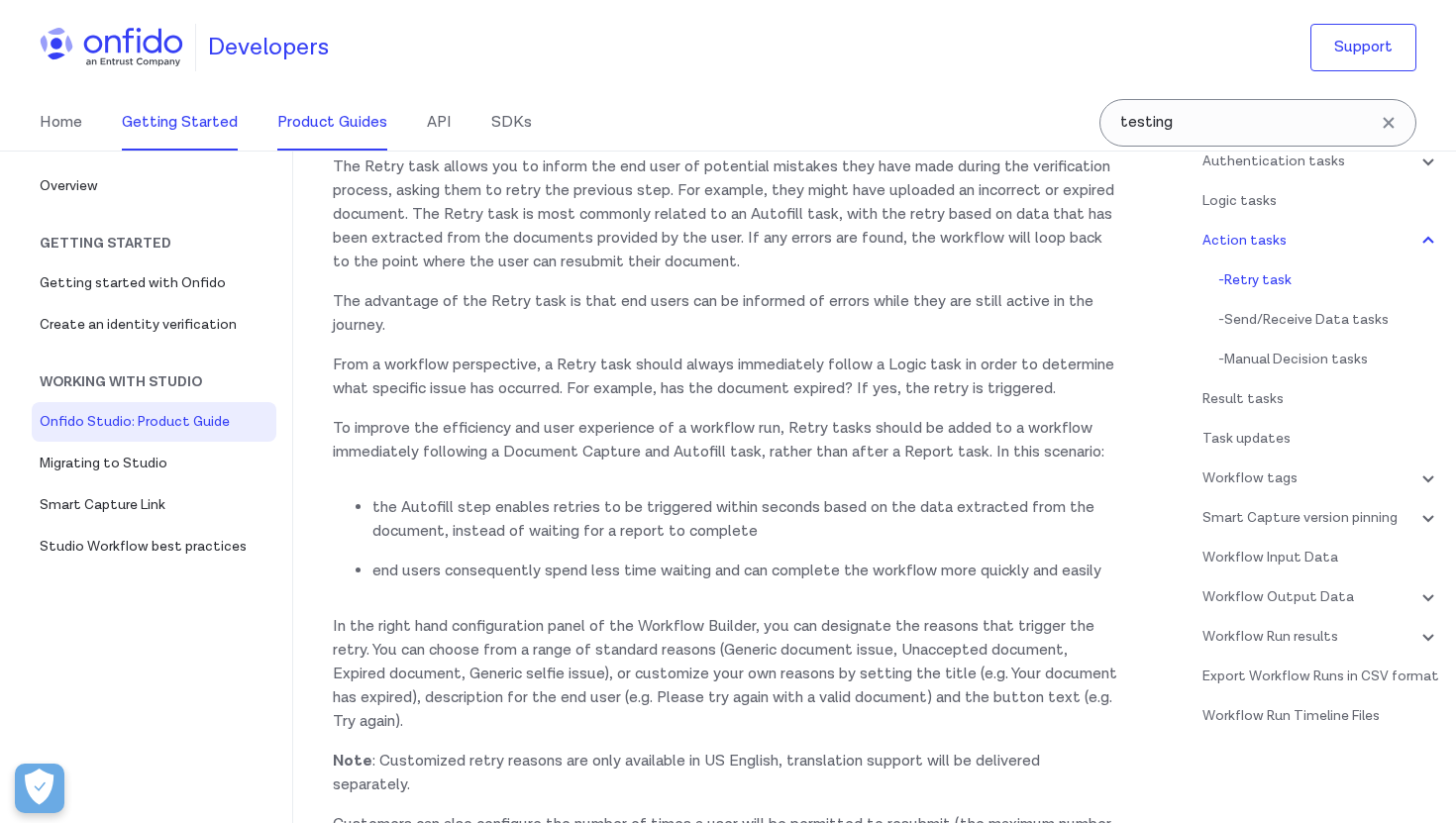 click on "Product Guides" at bounding box center (332, 123) 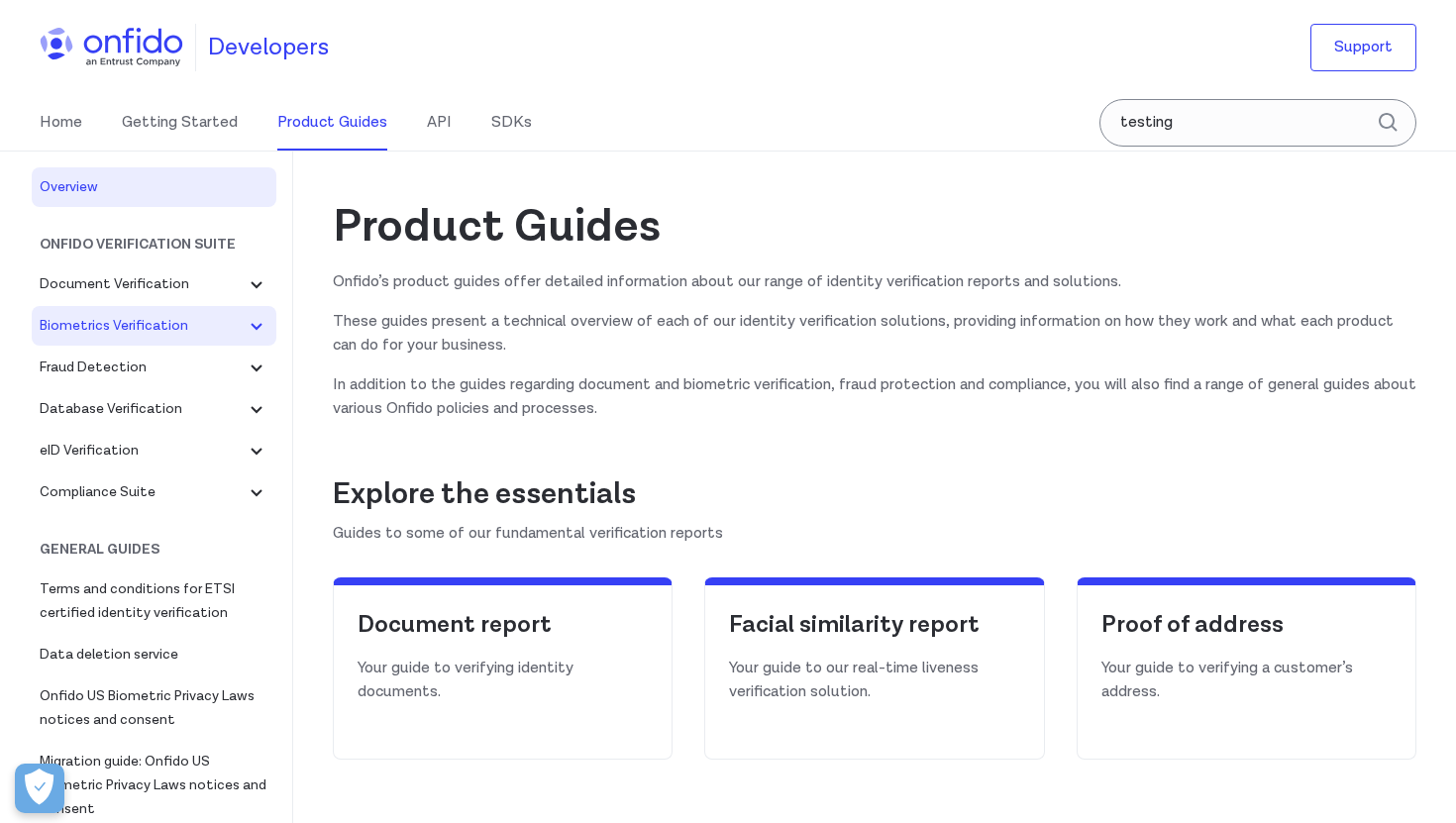 scroll, scrollTop: 0, scrollLeft: 0, axis: both 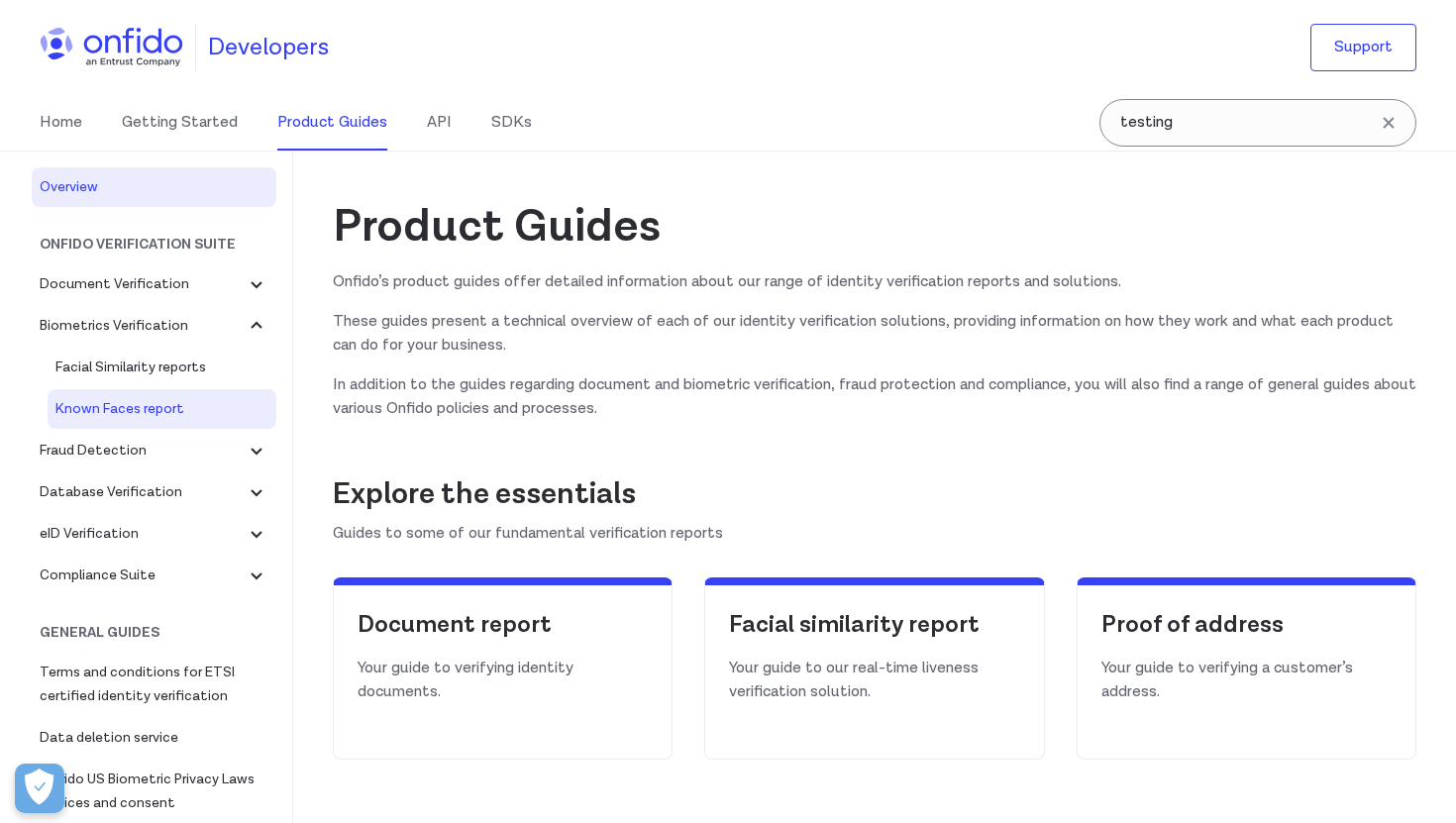 click on "Known Faces report" at bounding box center [161, 409] 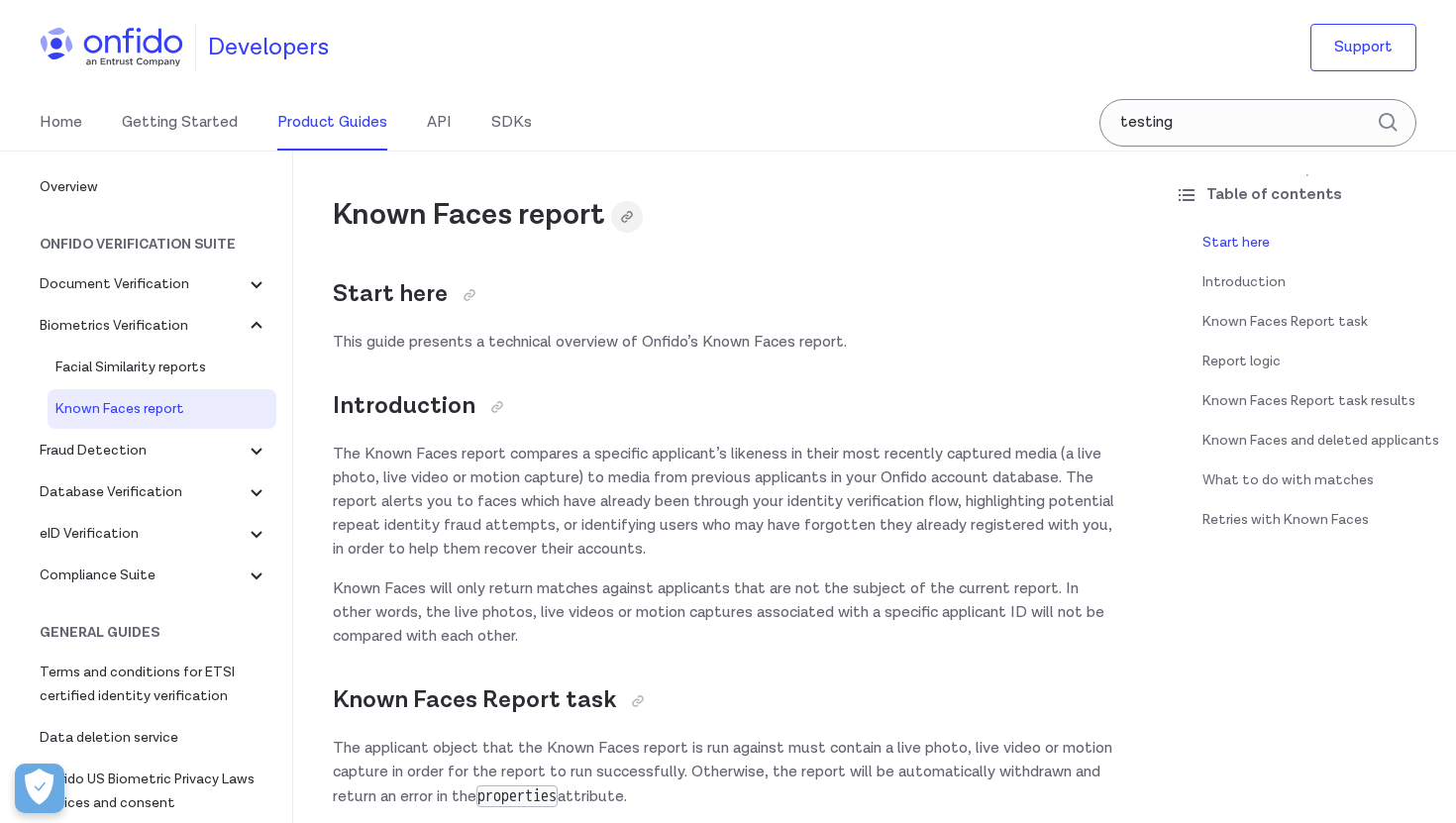 scroll, scrollTop: 0, scrollLeft: 0, axis: both 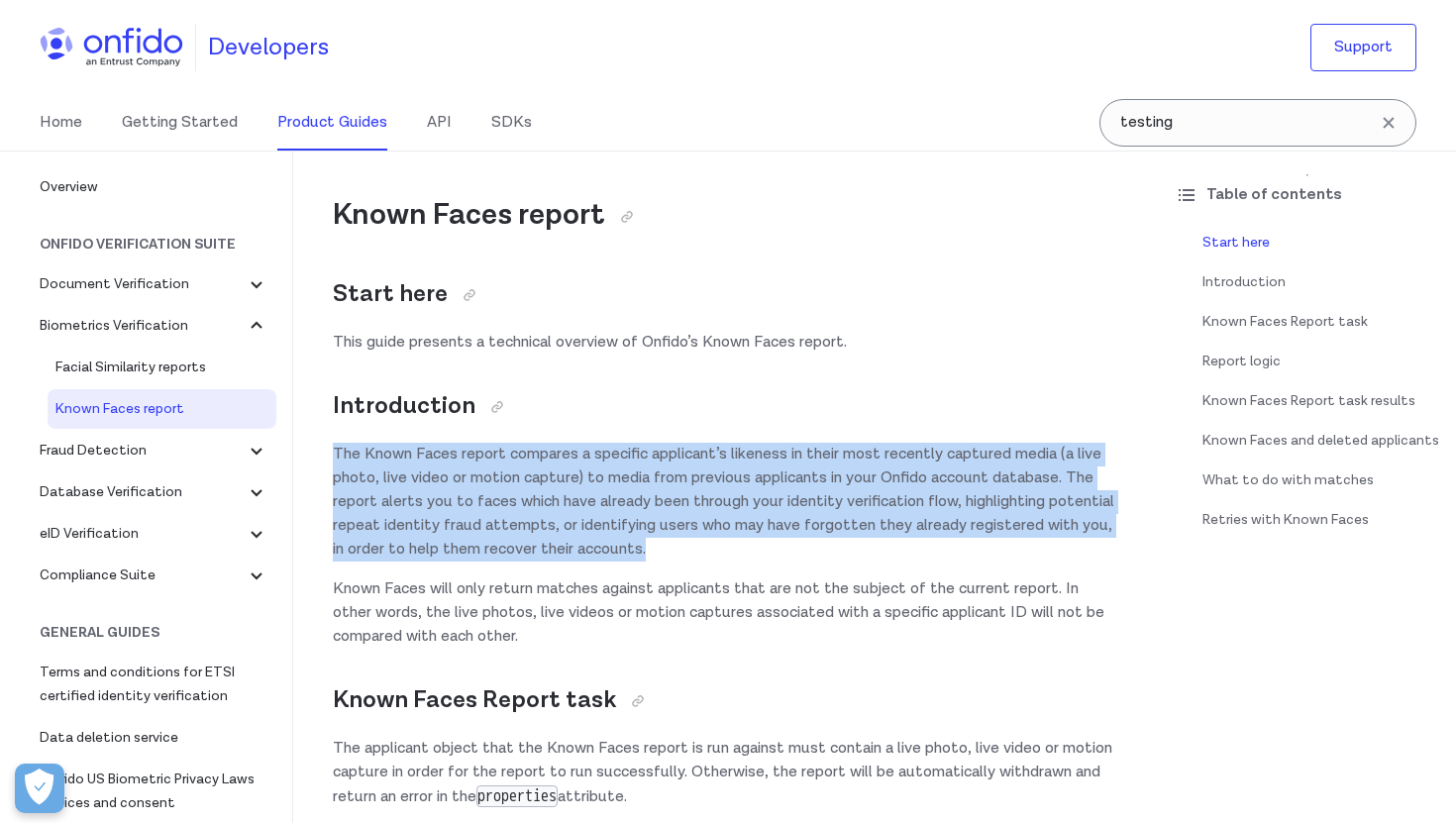 drag, startPoint x: 332, startPoint y: 451, endPoint x: 725, endPoint y: 539, distance: 402.7319 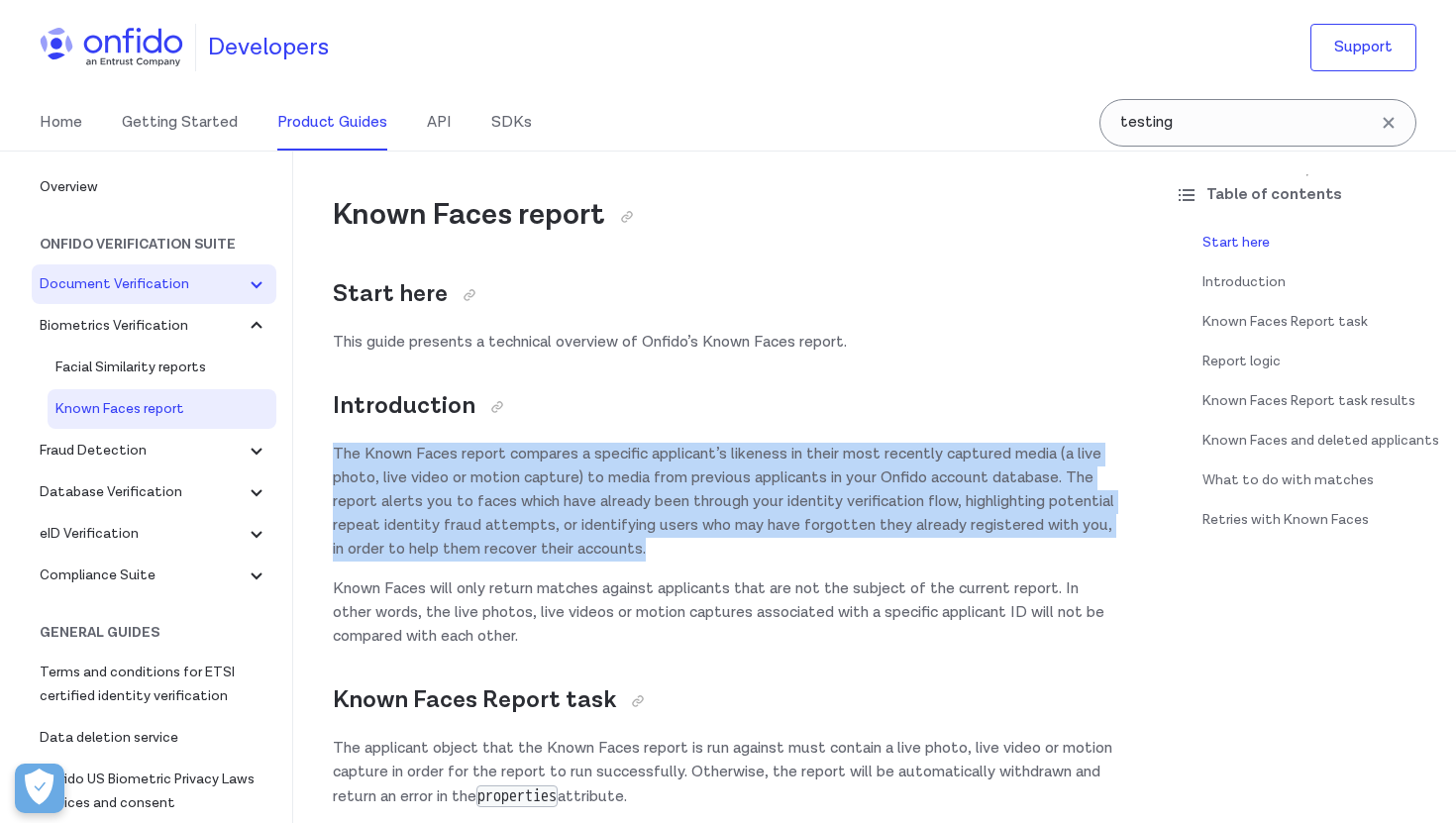 click on "Document Verification" at bounding box center [142, 284] 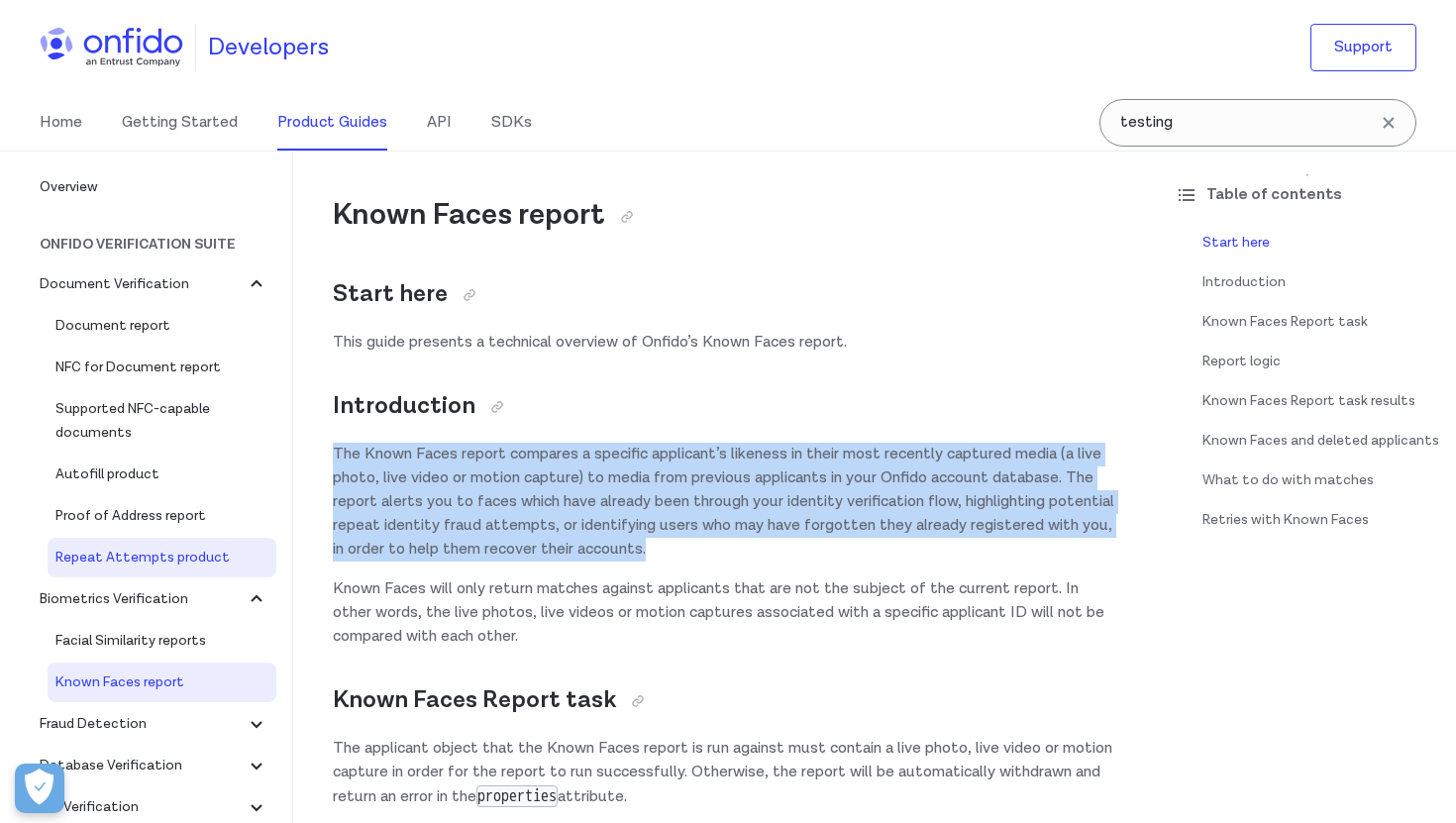 click on "Repeat Attempts product" at bounding box center [161, 558] 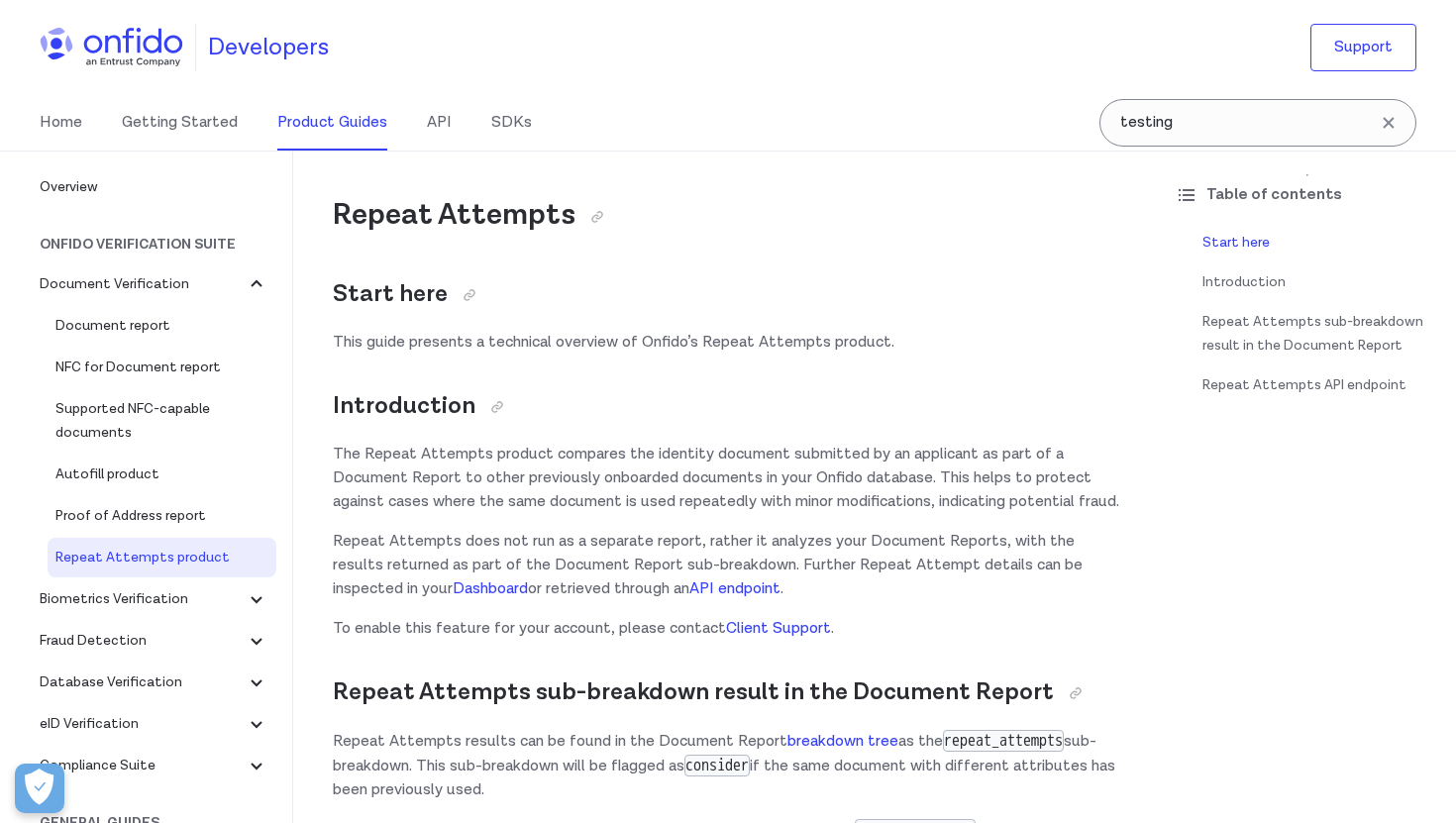 scroll, scrollTop: 0, scrollLeft: 0, axis: both 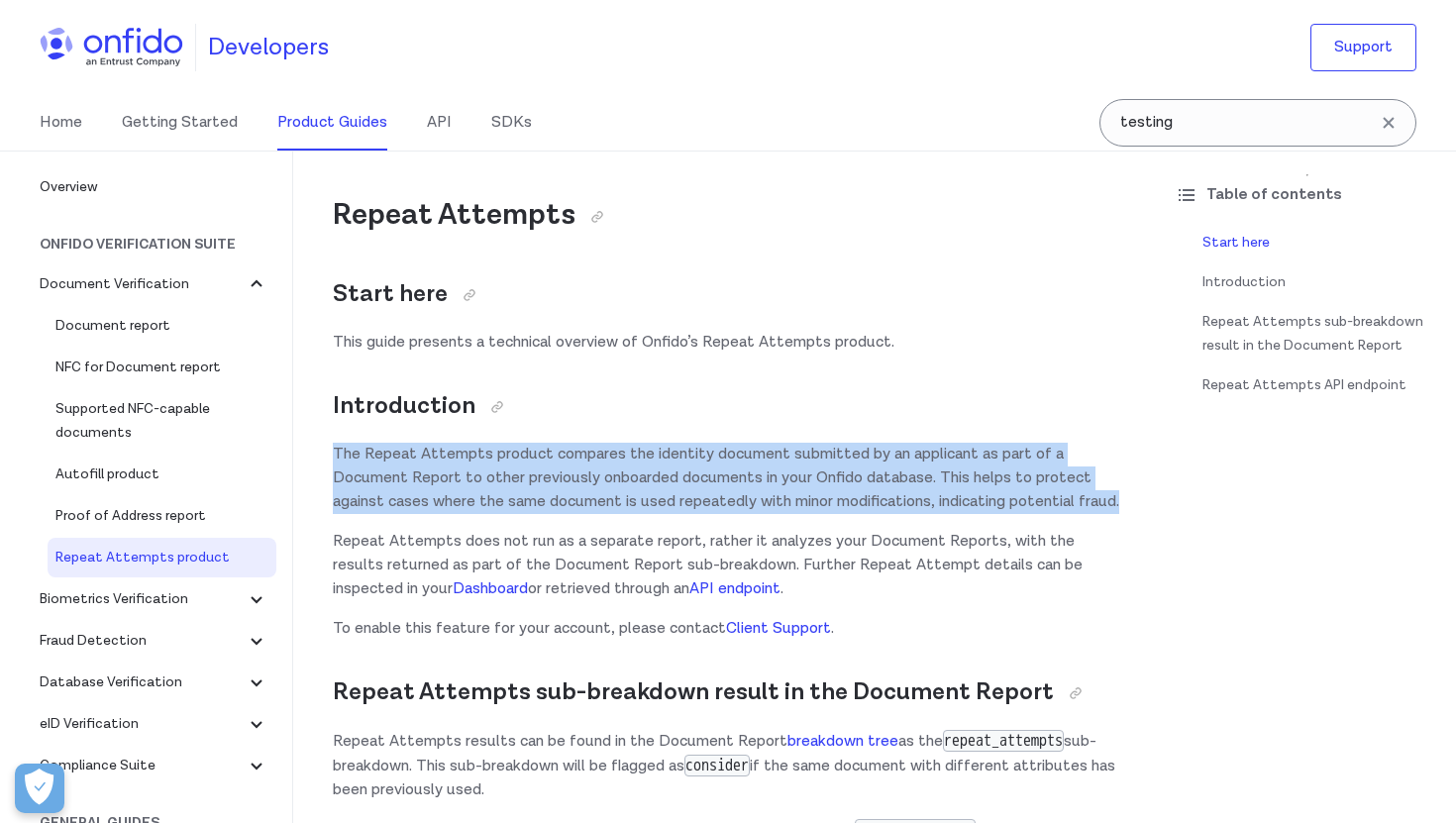 drag, startPoint x: 336, startPoint y: 450, endPoint x: 395, endPoint y: 518, distance: 90.02777 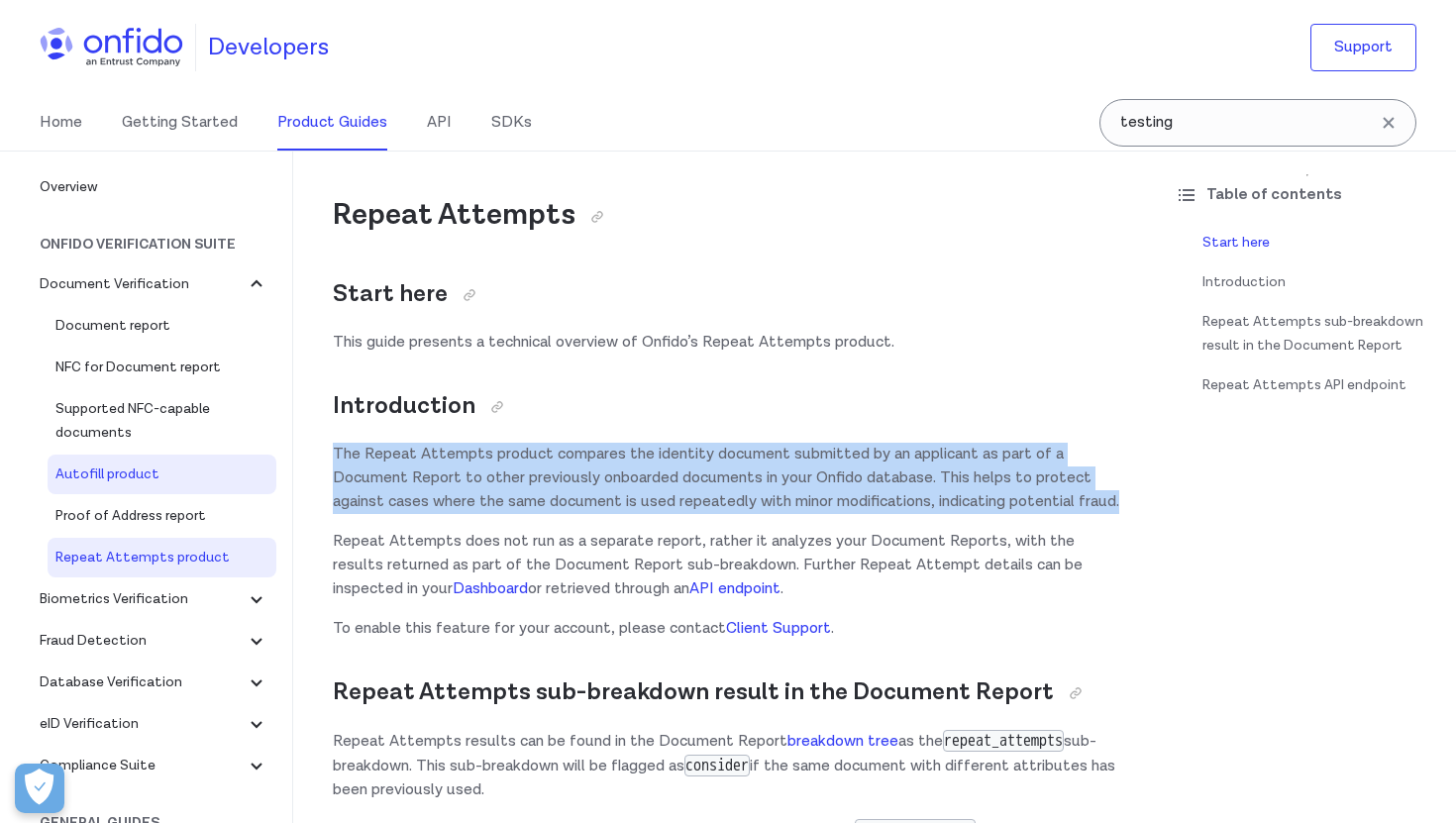 click on "Autofill product" at bounding box center [161, 474] 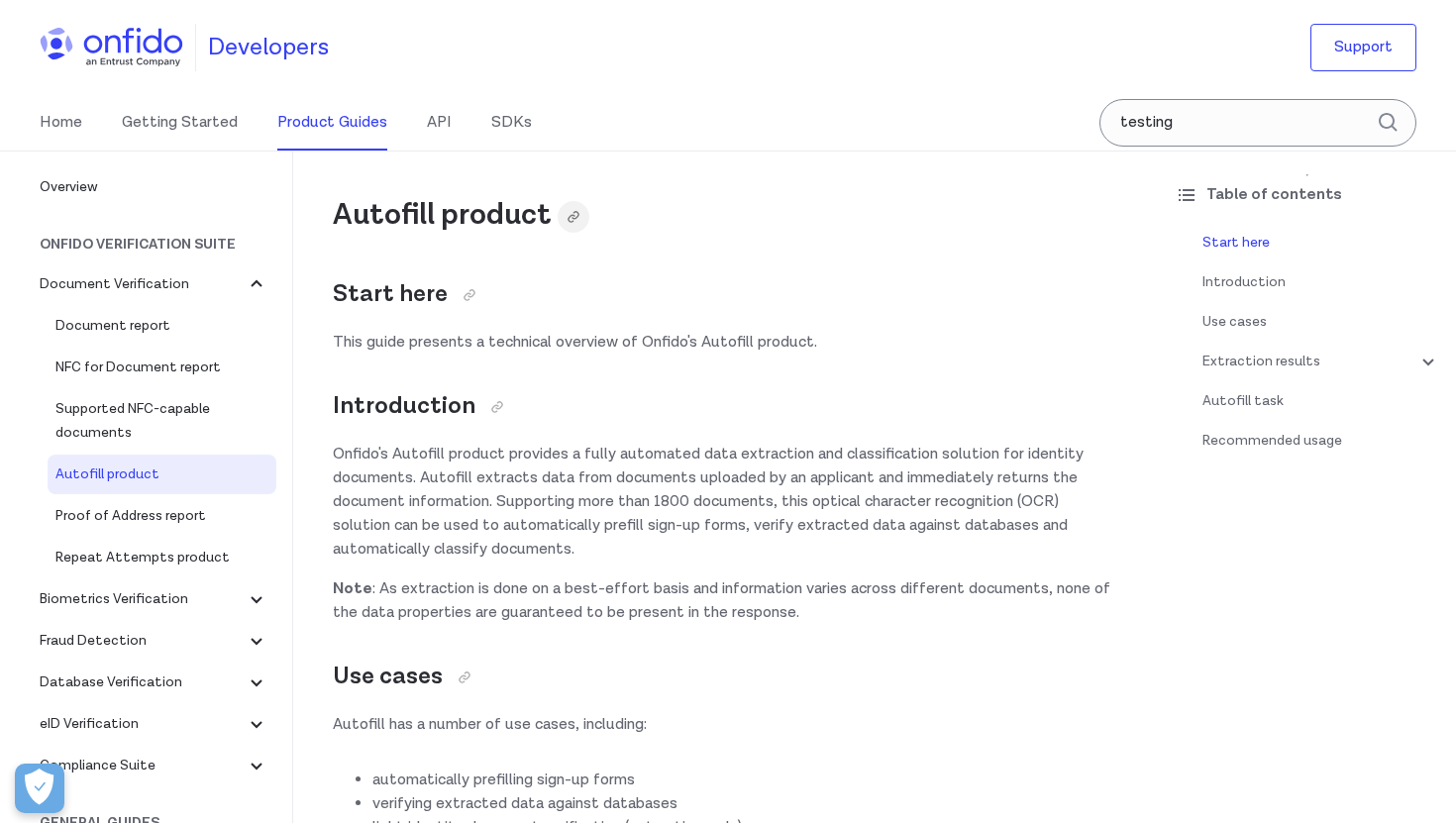 scroll, scrollTop: 0, scrollLeft: 0, axis: both 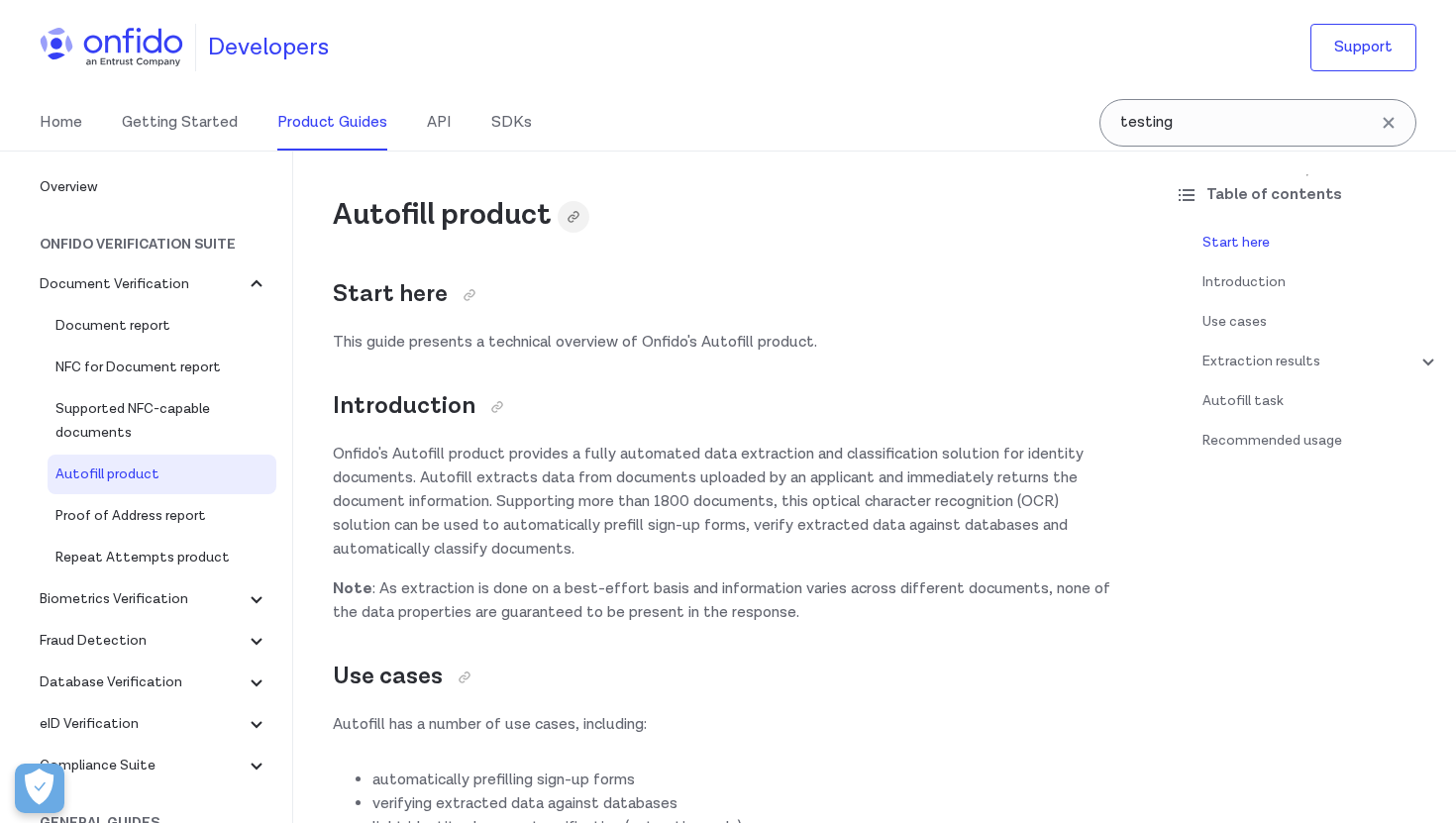 click at bounding box center [573, 217] 